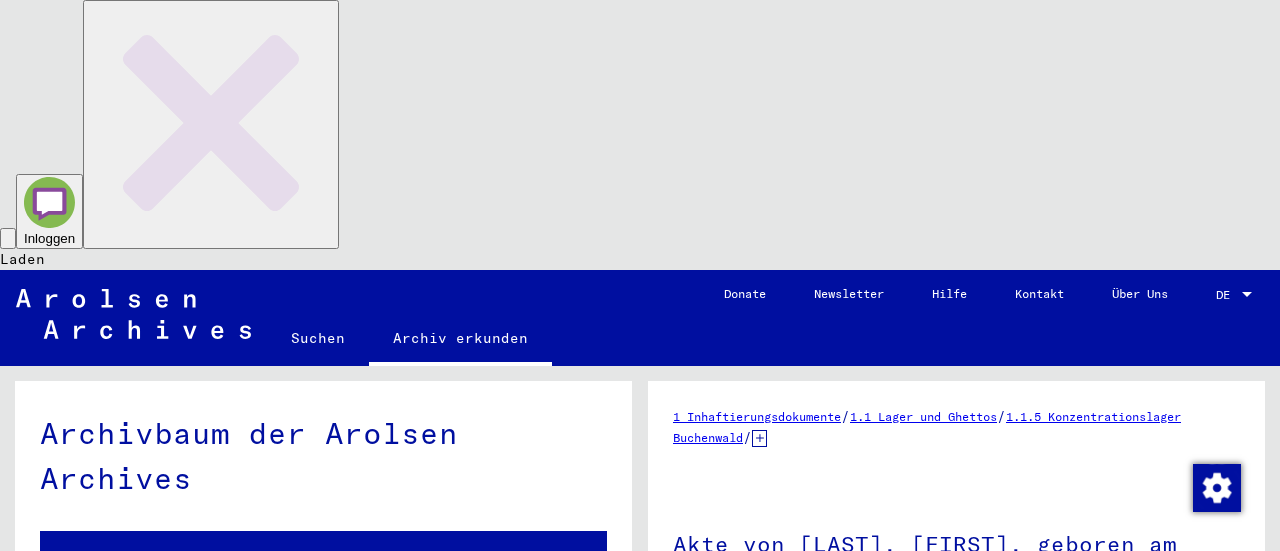 scroll, scrollTop: 0, scrollLeft: 0, axis: both 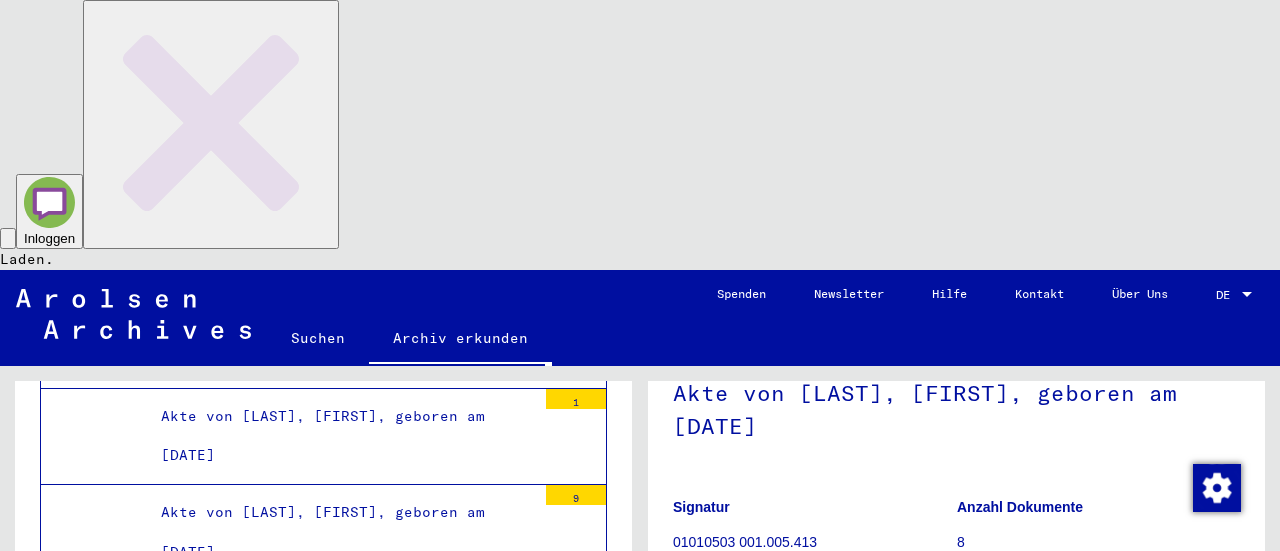click 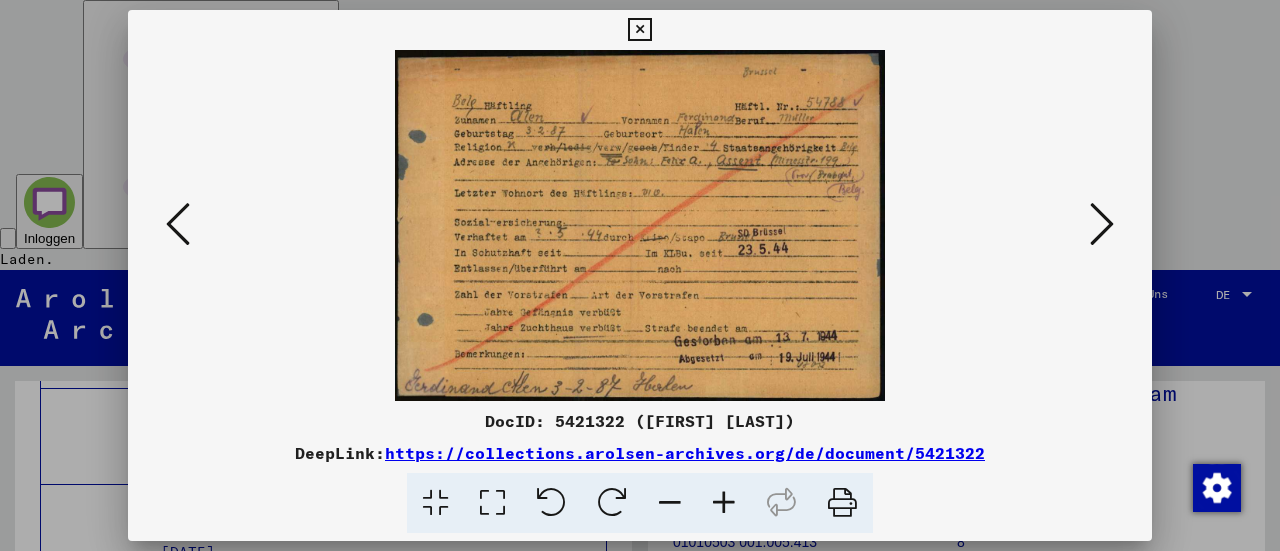 click at bounding box center (1102, 224) 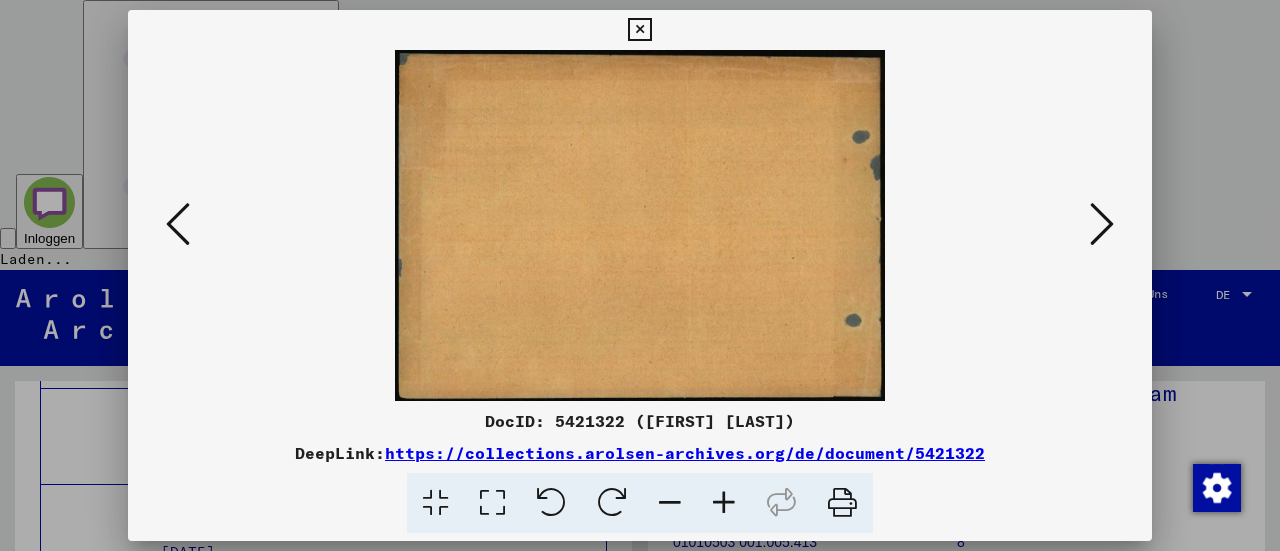 click at bounding box center [1102, 224] 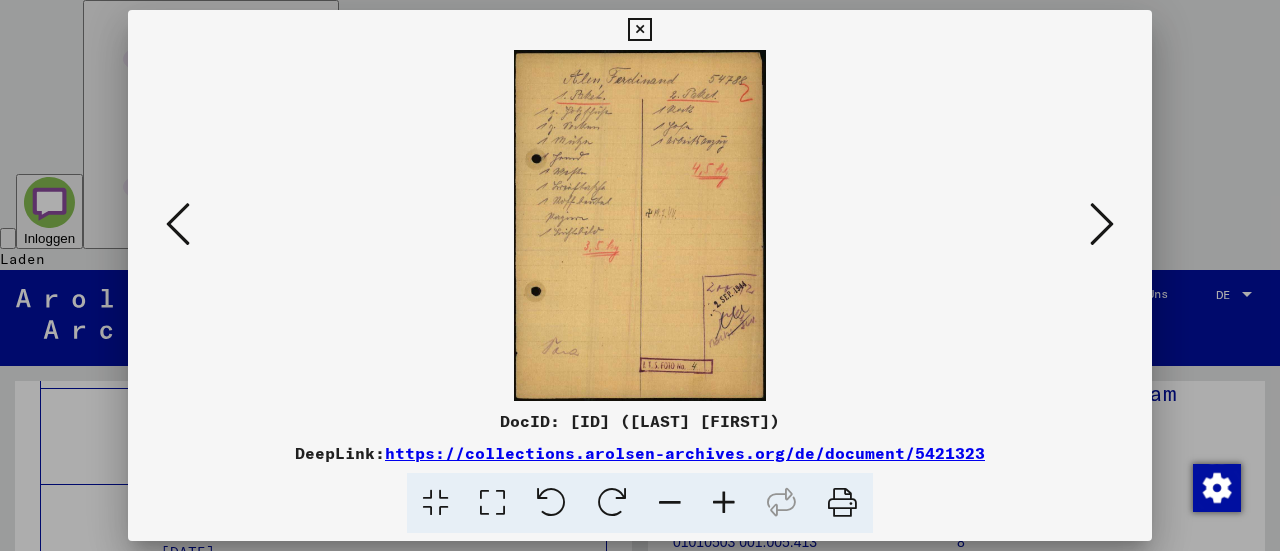 click at bounding box center [1102, 224] 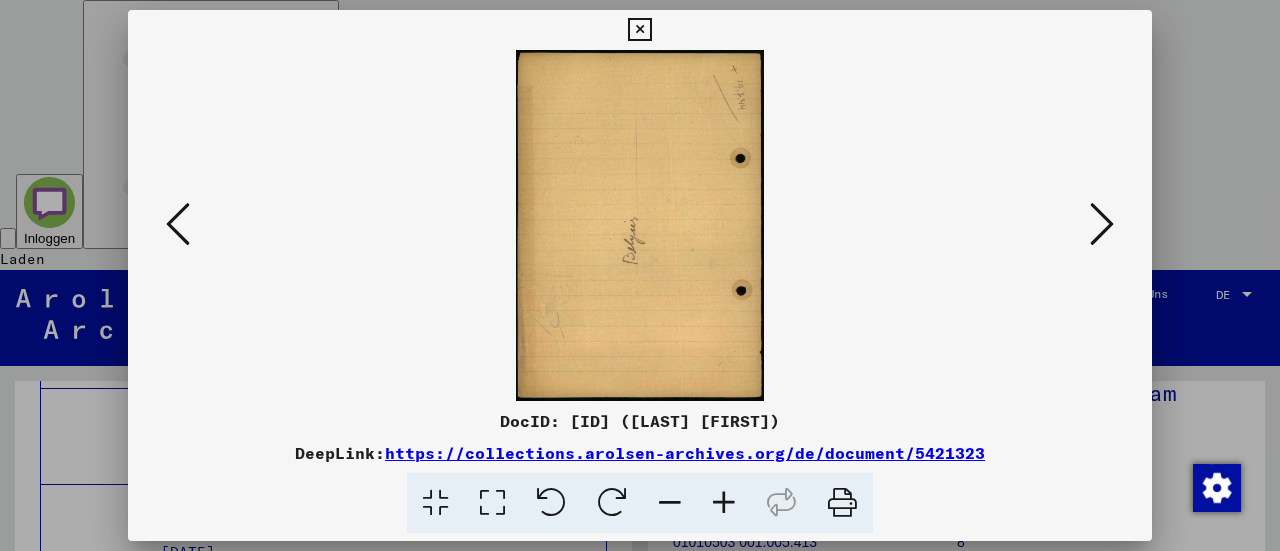 click at bounding box center (1102, 224) 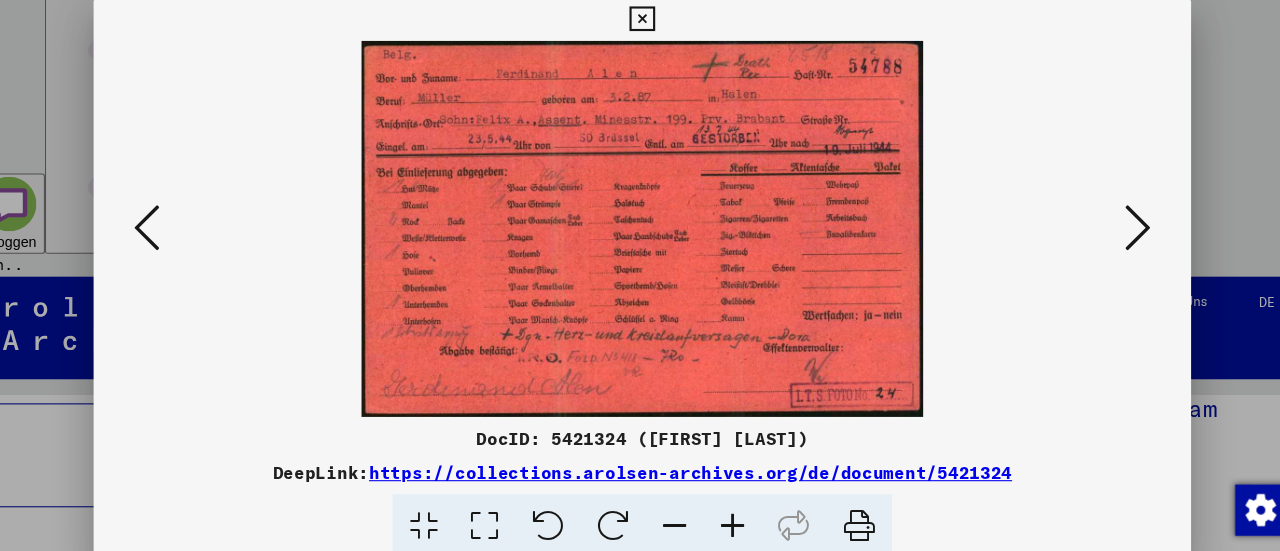 click at bounding box center [1102, 224] 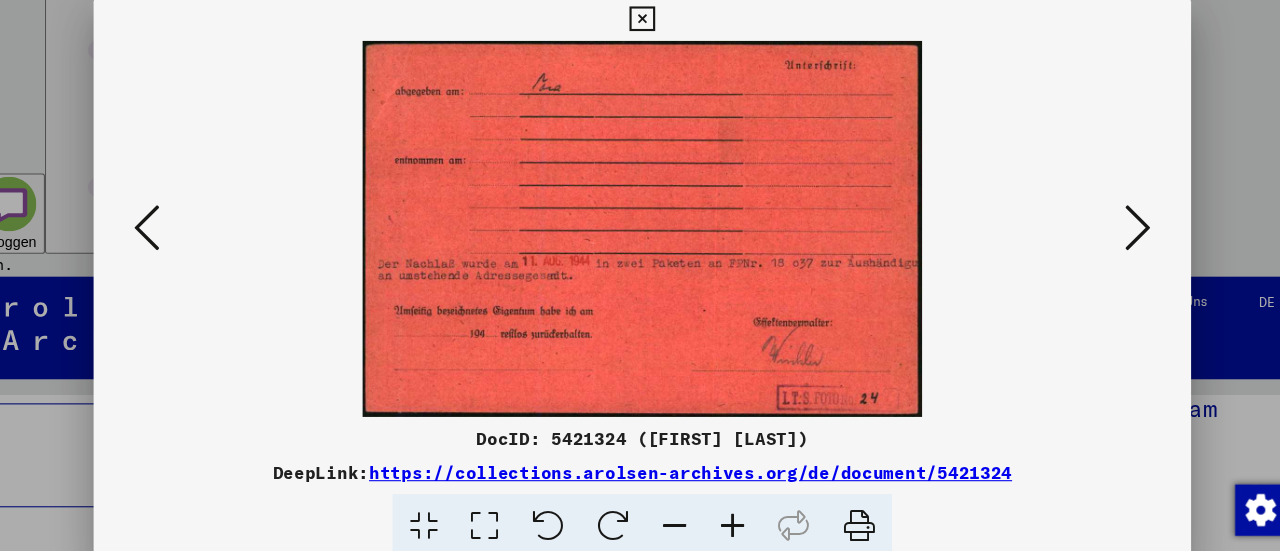 click at bounding box center [1102, 224] 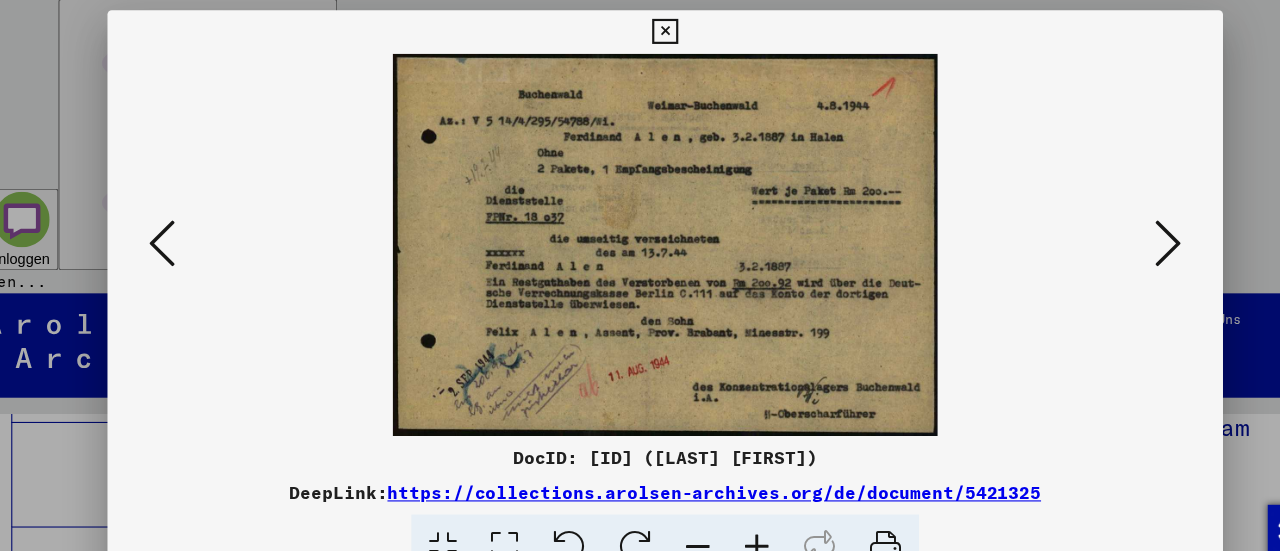 click at bounding box center (1102, 224) 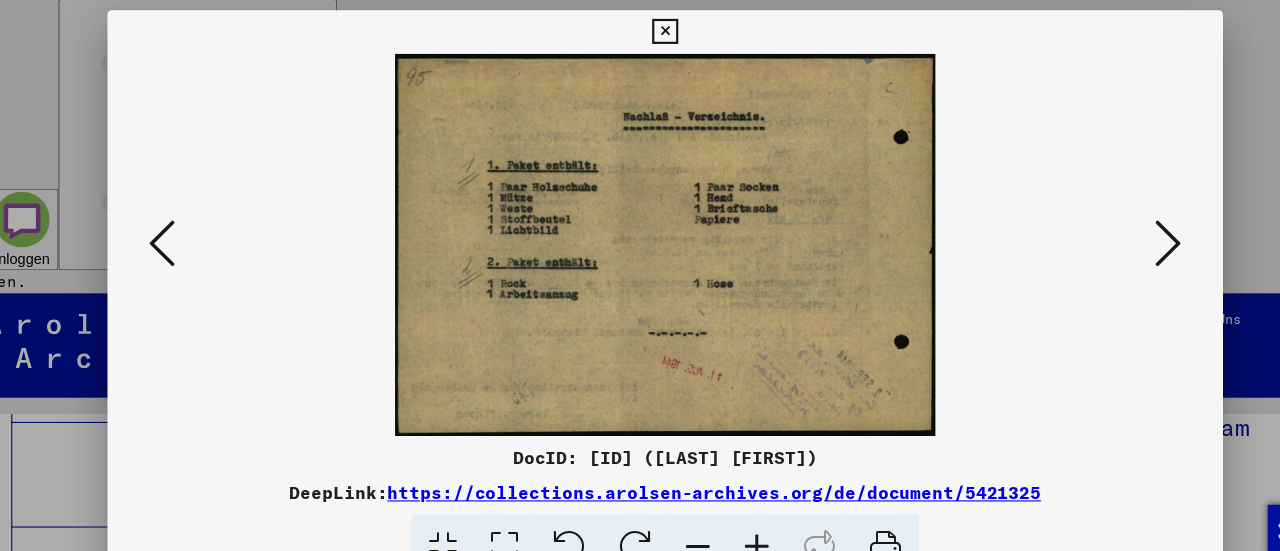 click at bounding box center (1102, 224) 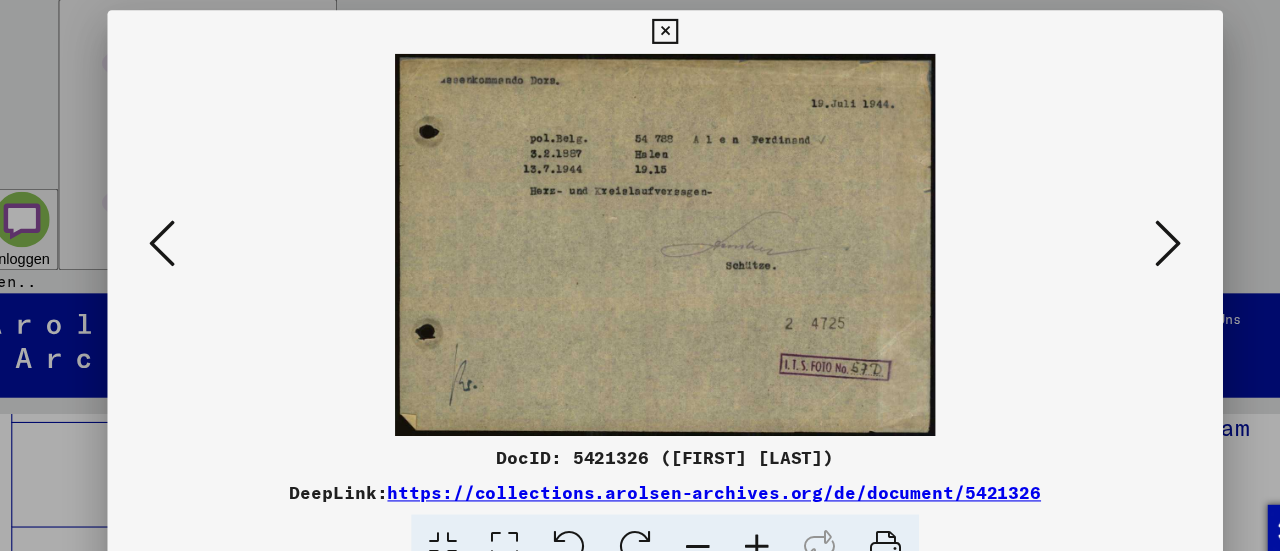 click at bounding box center (640, 275) 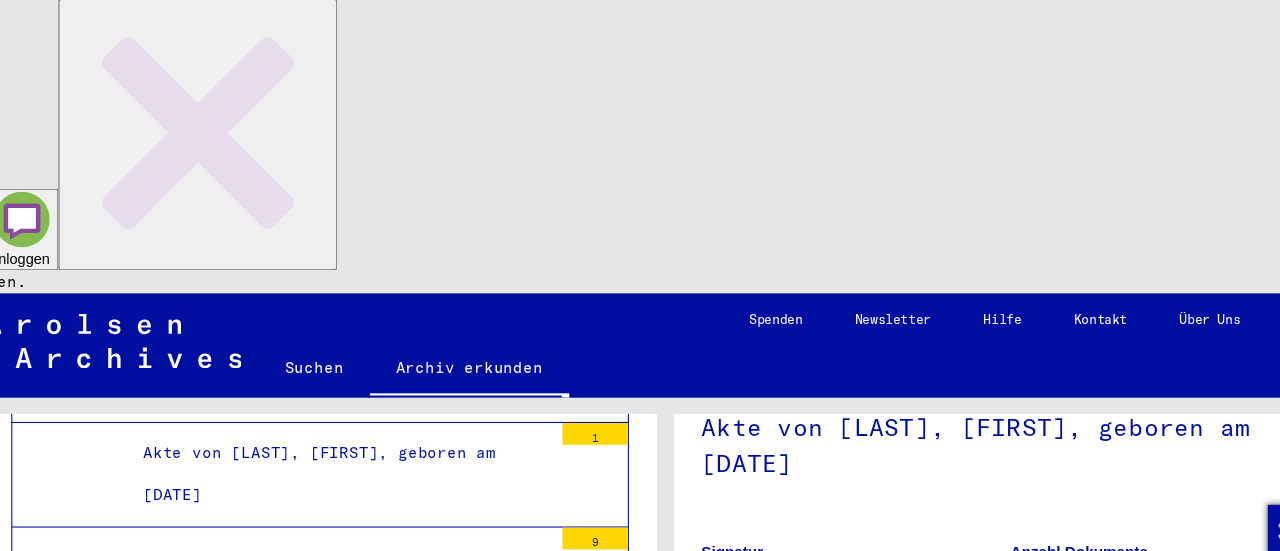 scroll, scrollTop: 0, scrollLeft: 0, axis: both 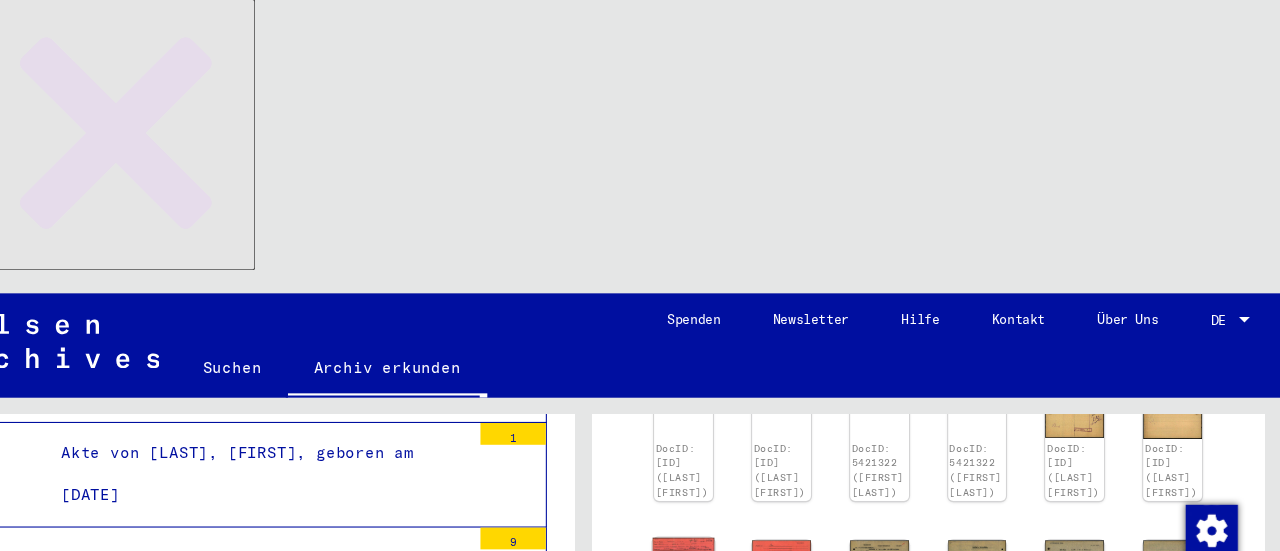 click 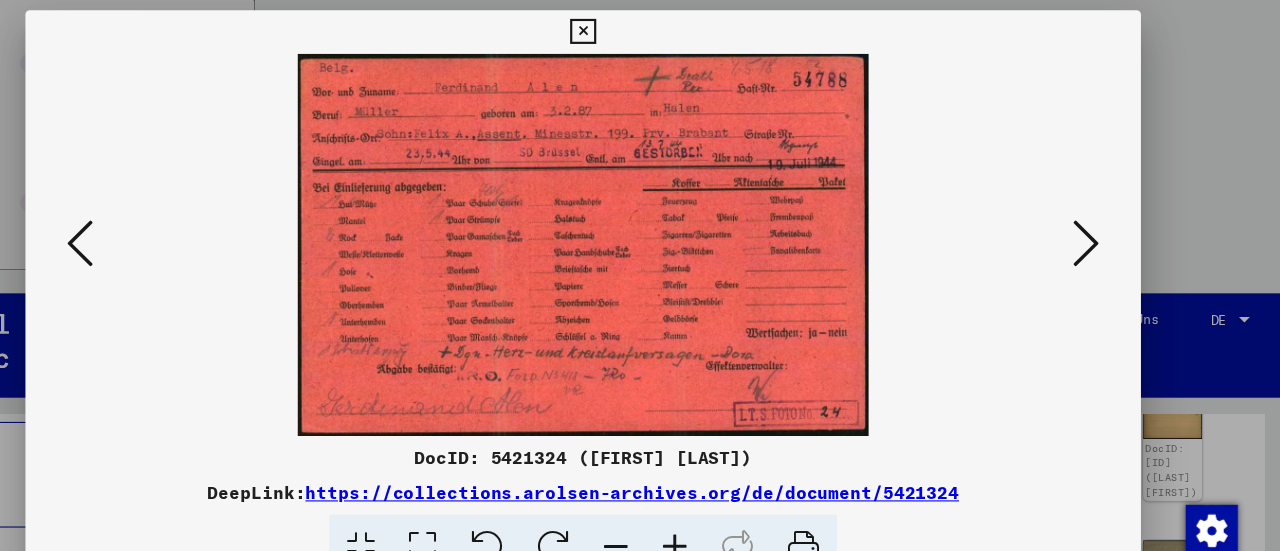 click at bounding box center (1102, 224) 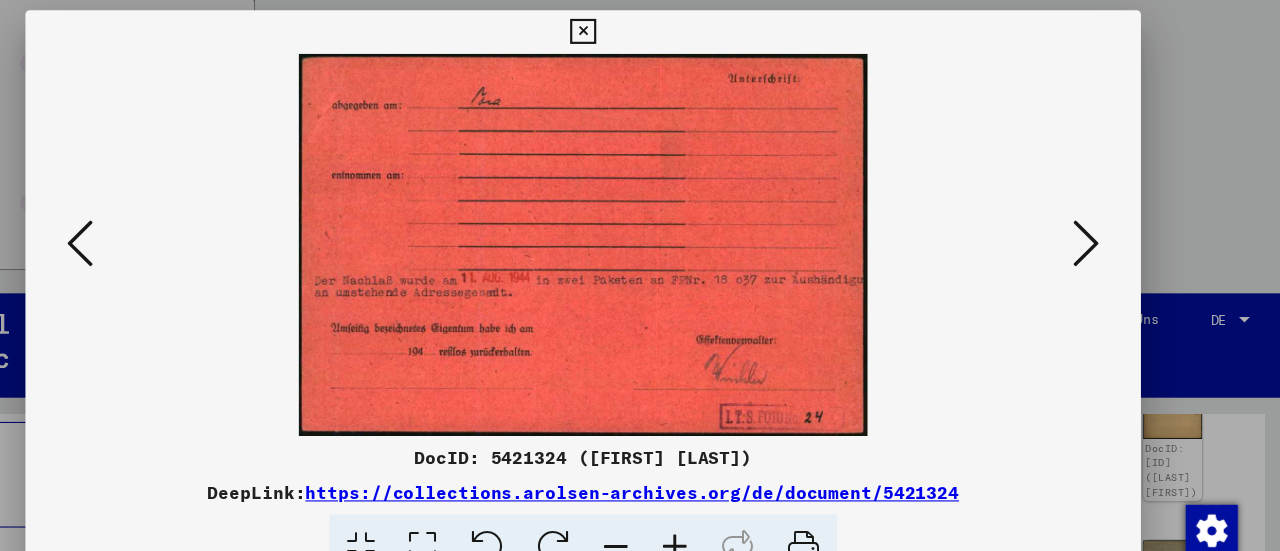 click at bounding box center [1102, 224] 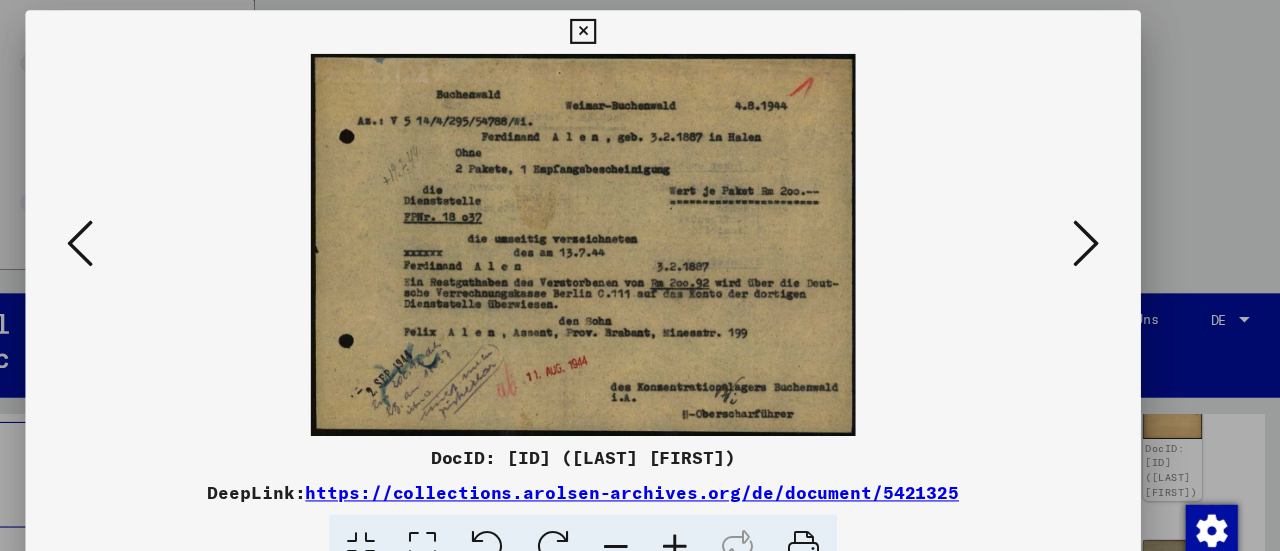 click at bounding box center (1102, 224) 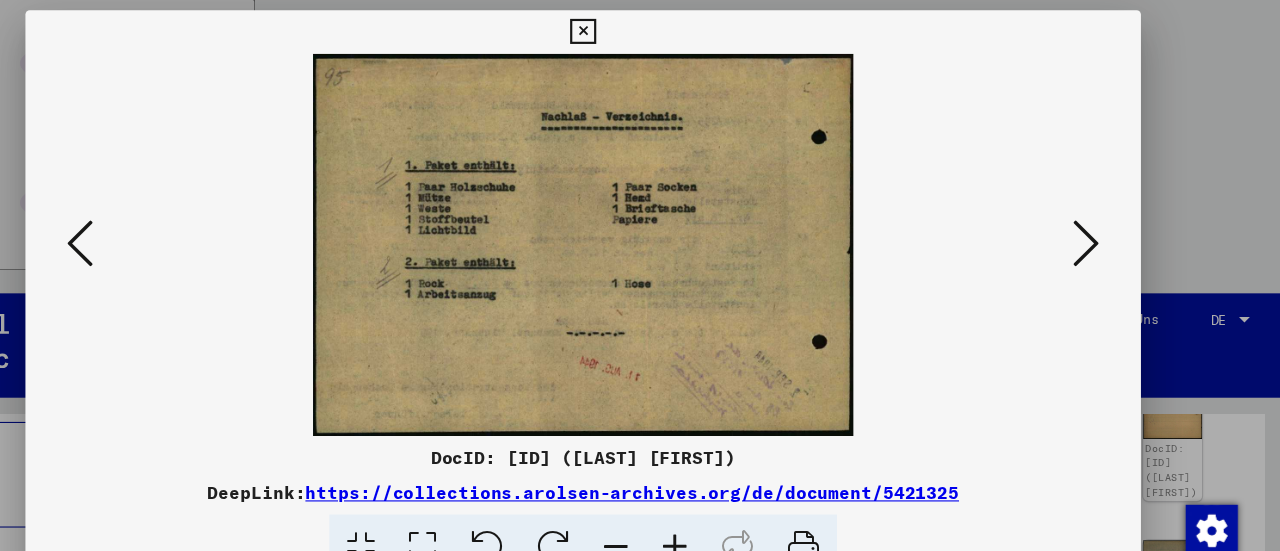 click at bounding box center (1102, 224) 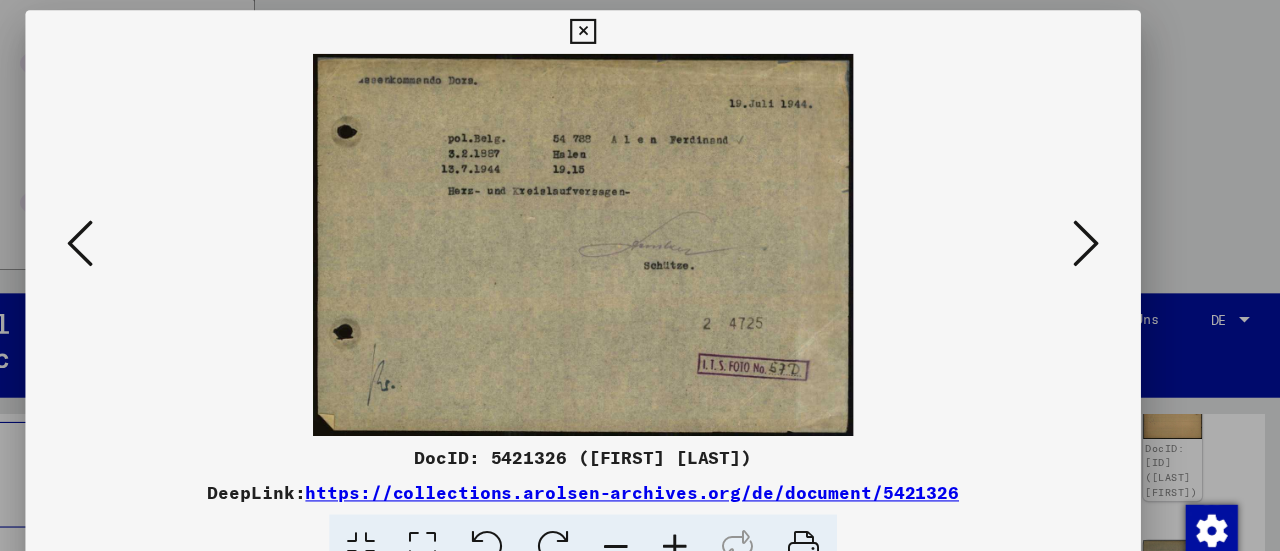 click at bounding box center [1102, 224] 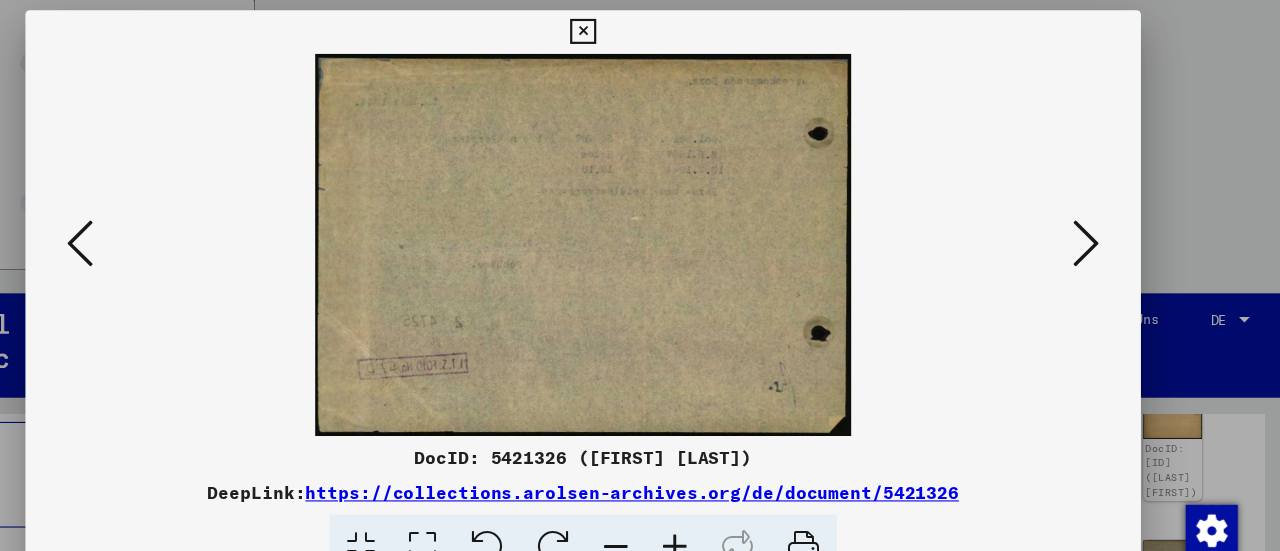 click at bounding box center [1102, 224] 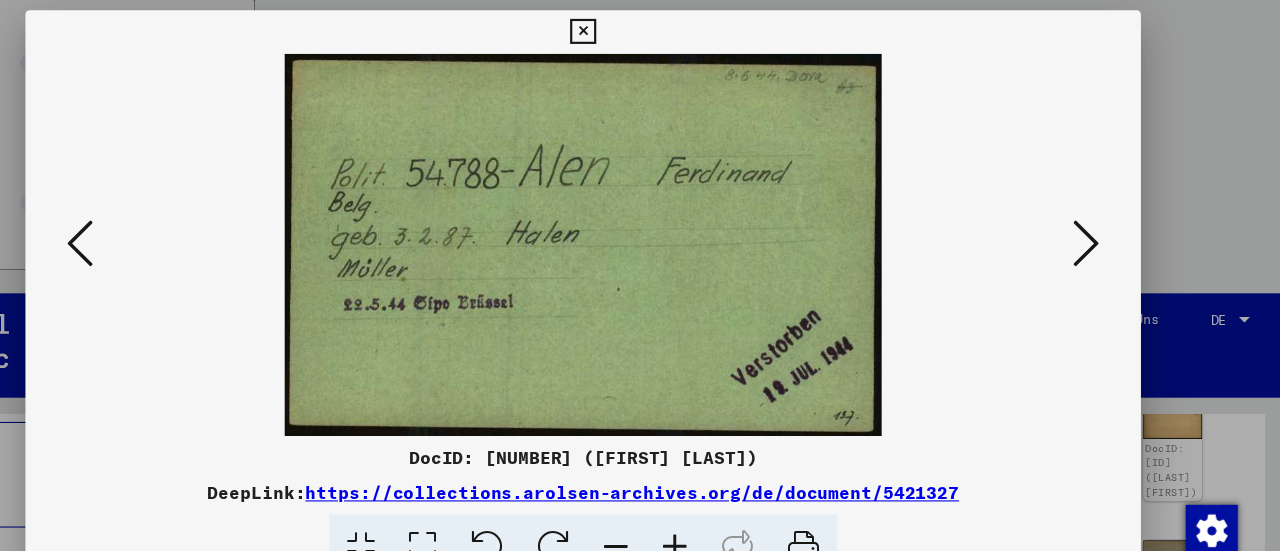 click at bounding box center [1102, 224] 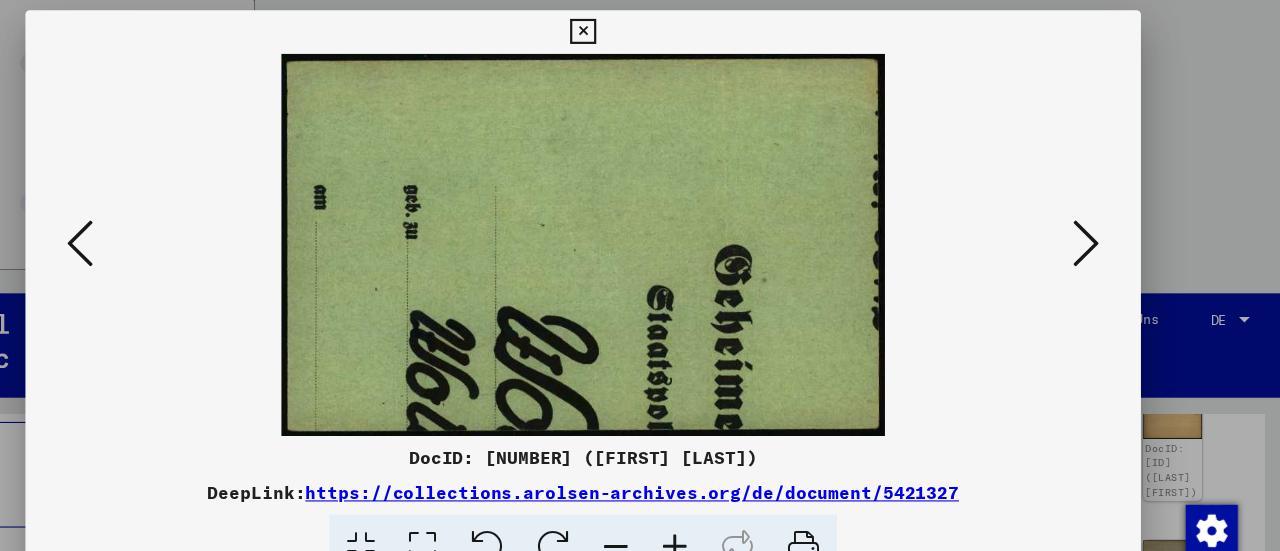 click at bounding box center [178, 224] 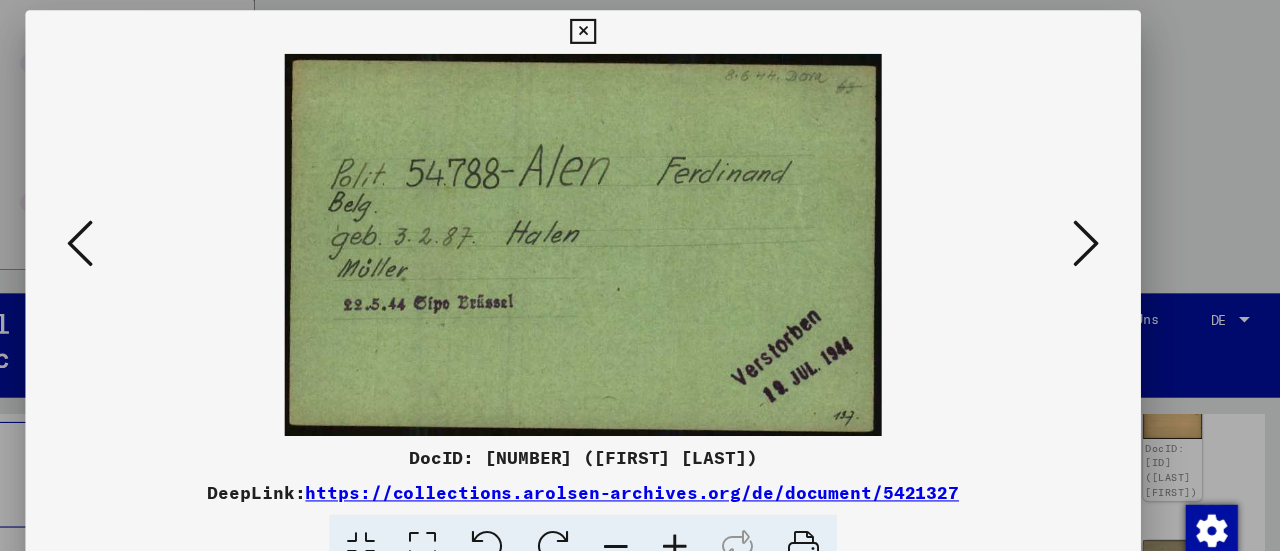 click at bounding box center [1102, 224] 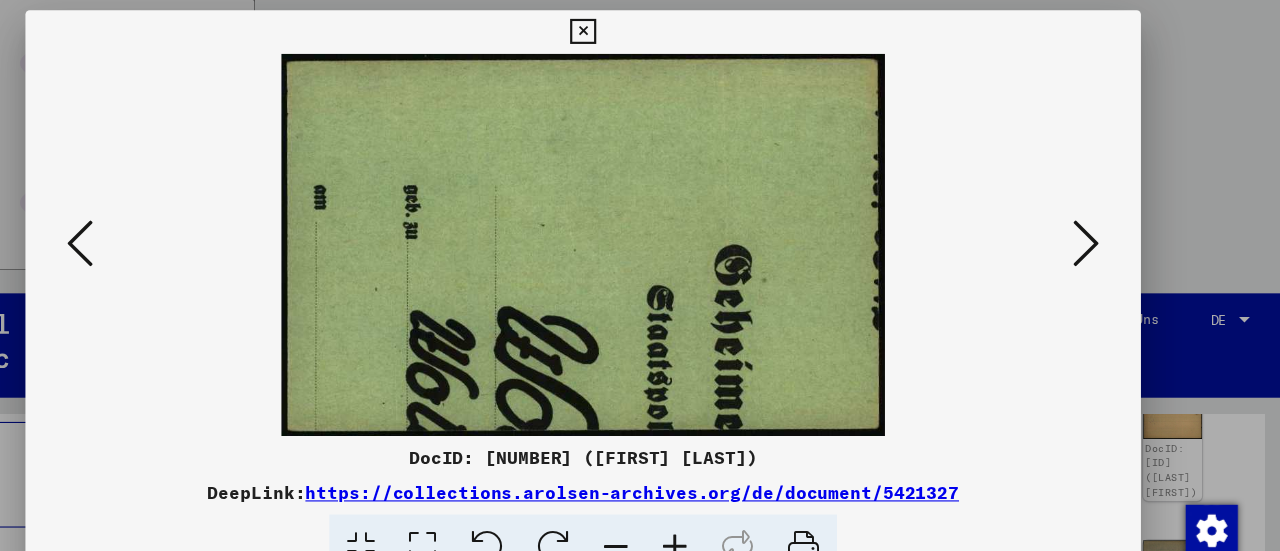 click at bounding box center (1102, 224) 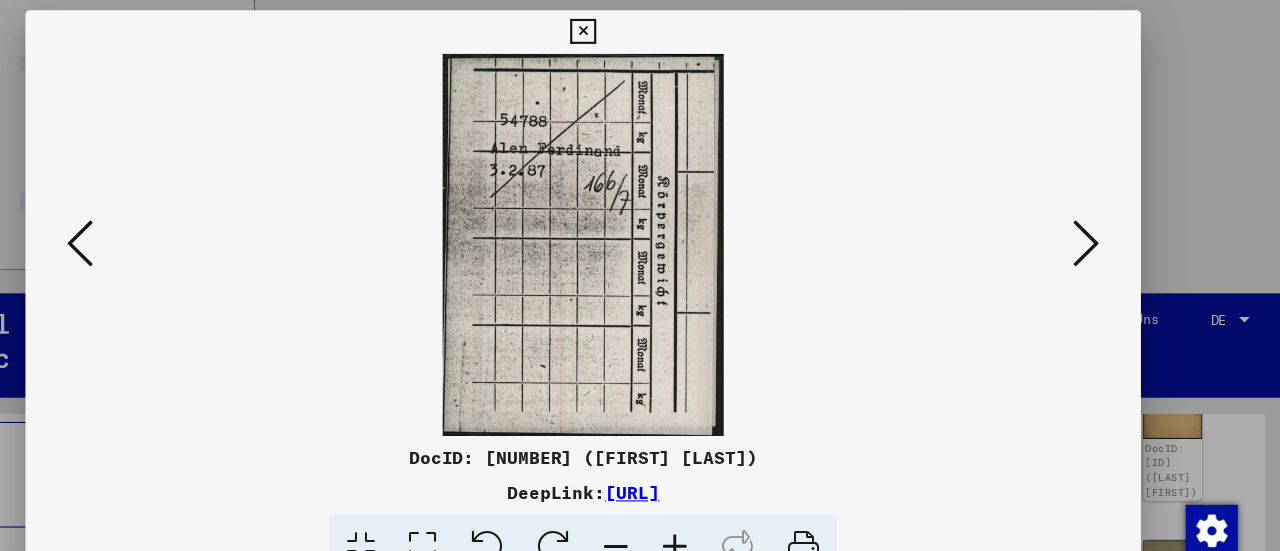 click at bounding box center (1102, 224) 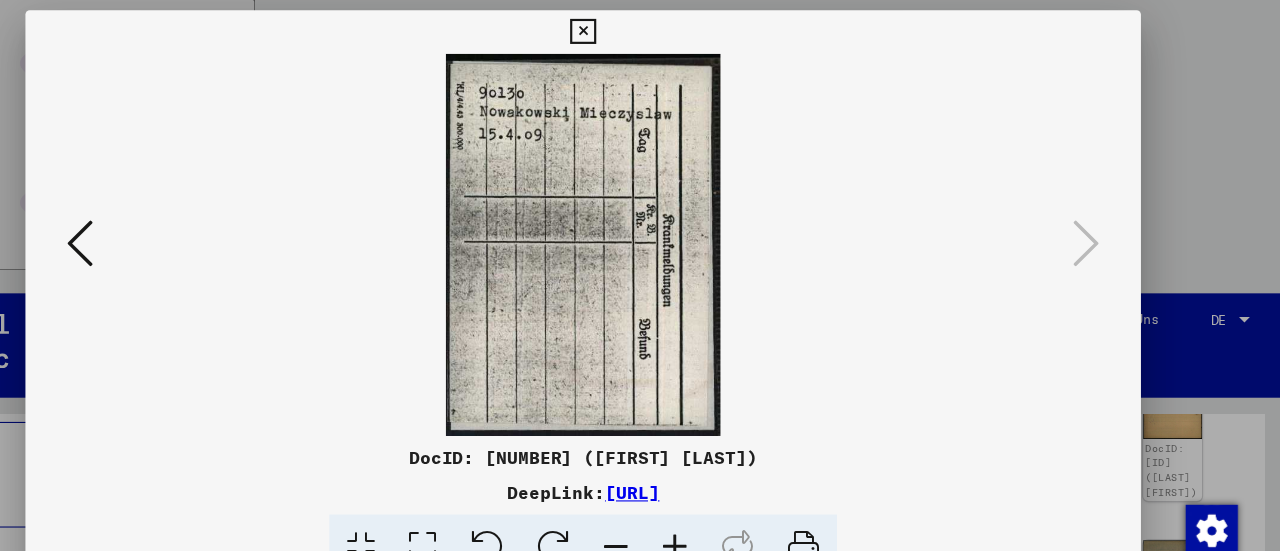 click at bounding box center (640, 275) 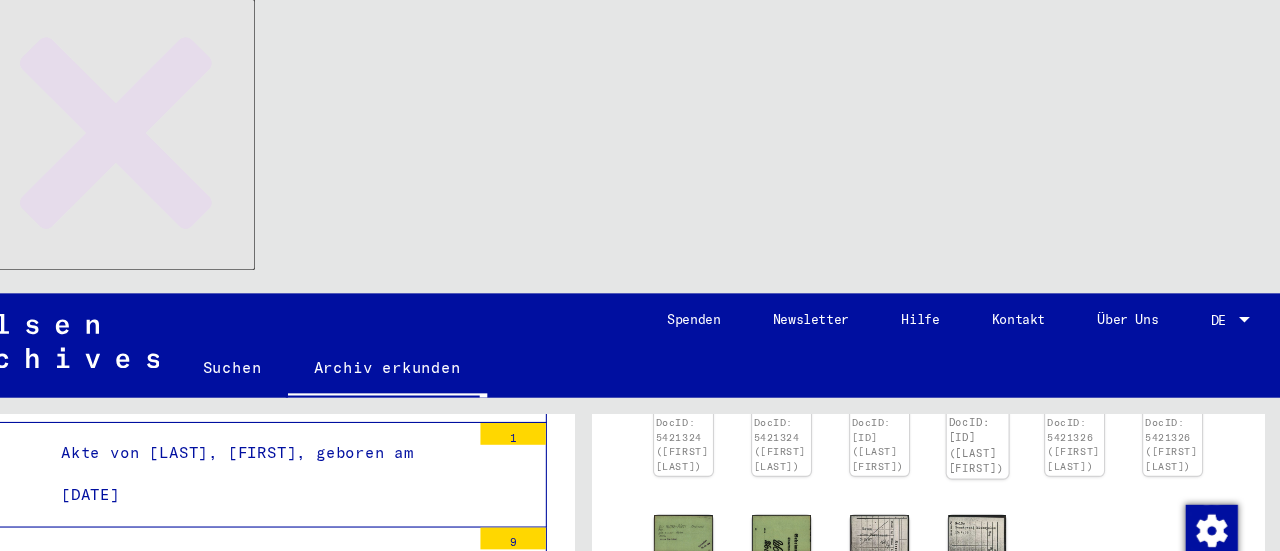 scroll, scrollTop: 646, scrollLeft: 0, axis: vertical 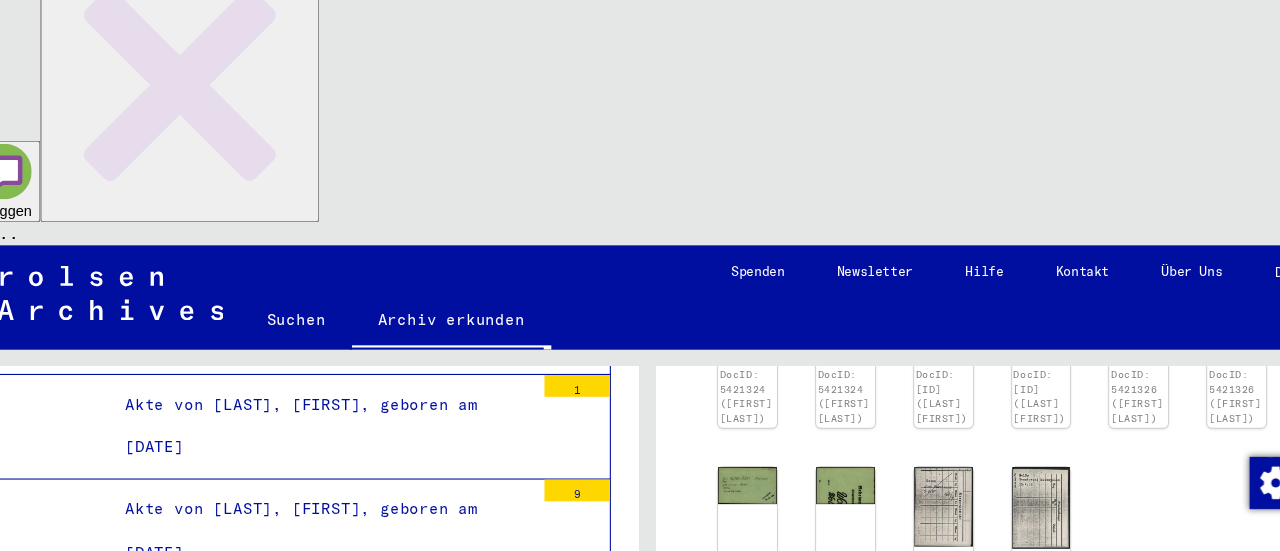 click on "Akte von [LAST], [FIRST], geboren am [DATE]" at bounding box center (341, 1014) 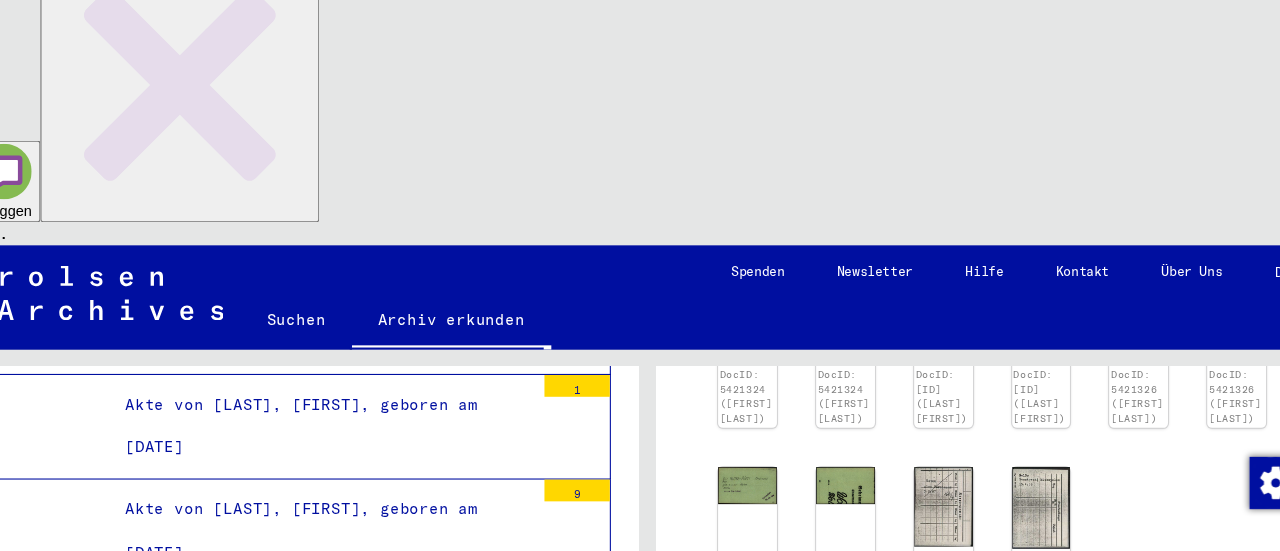 click on "Akte von [LAST], [FIRST], geboren am [DATE]" at bounding box center (341, 1014) 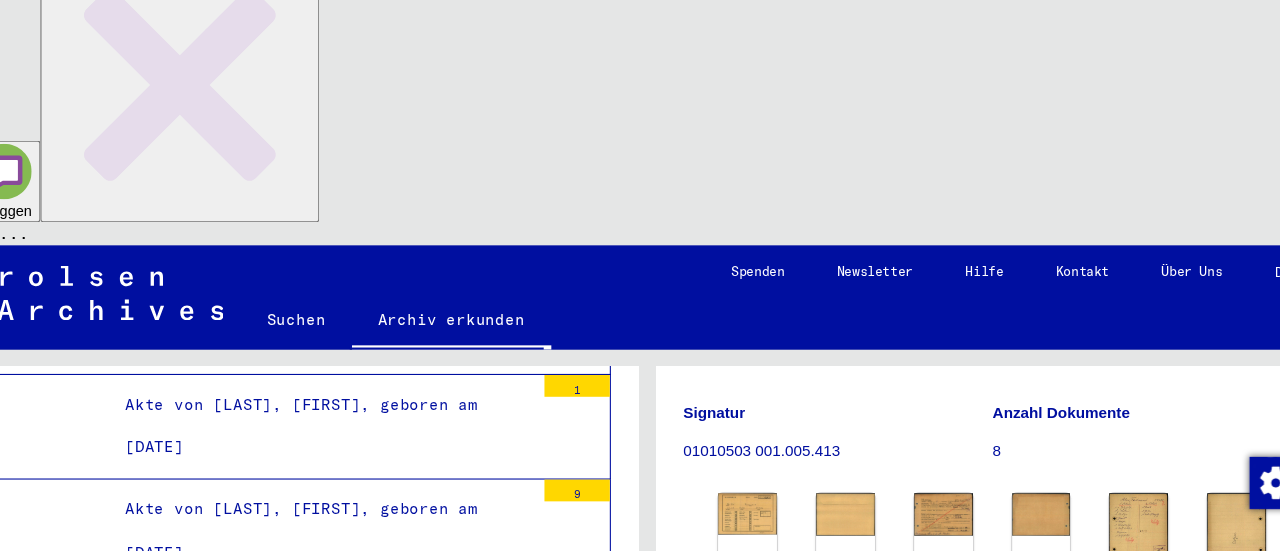 scroll, scrollTop: 231, scrollLeft: 0, axis: vertical 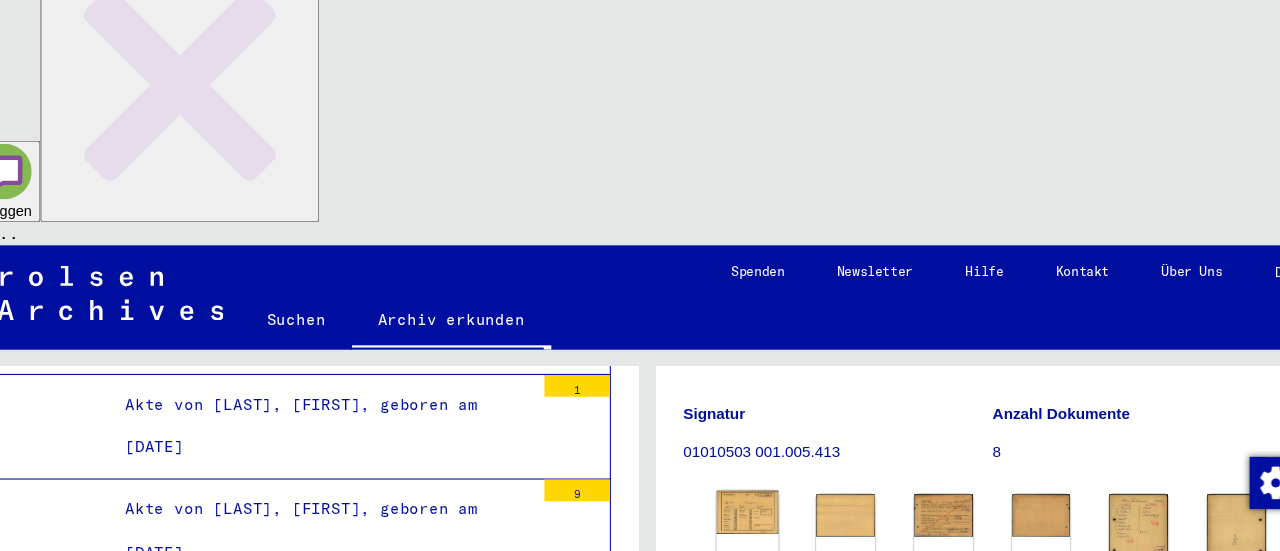 click 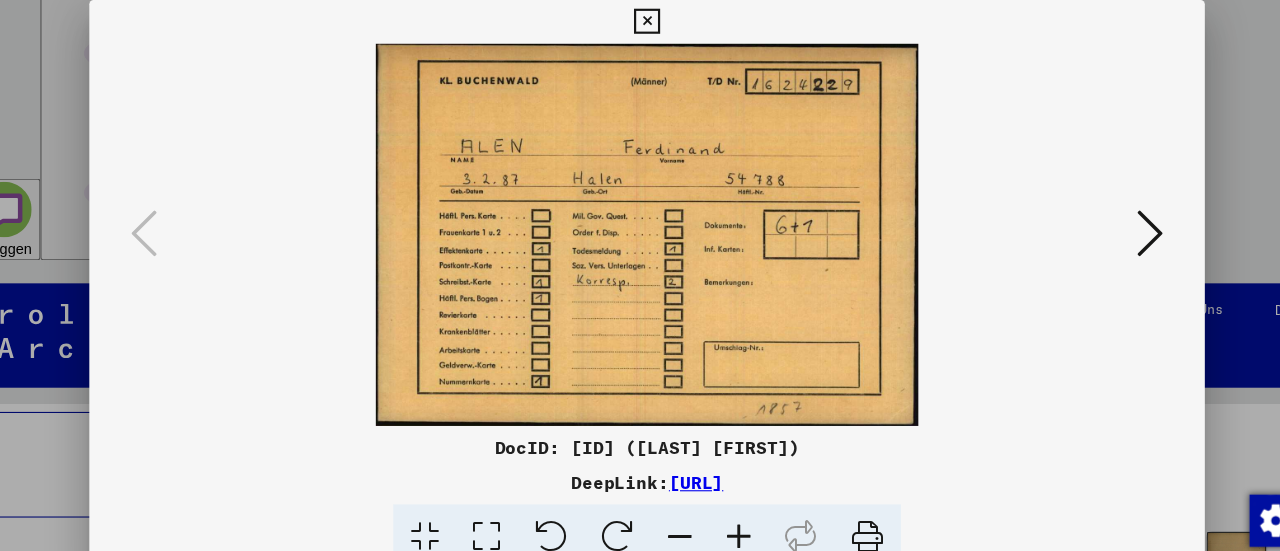 click at bounding box center [1102, 224] 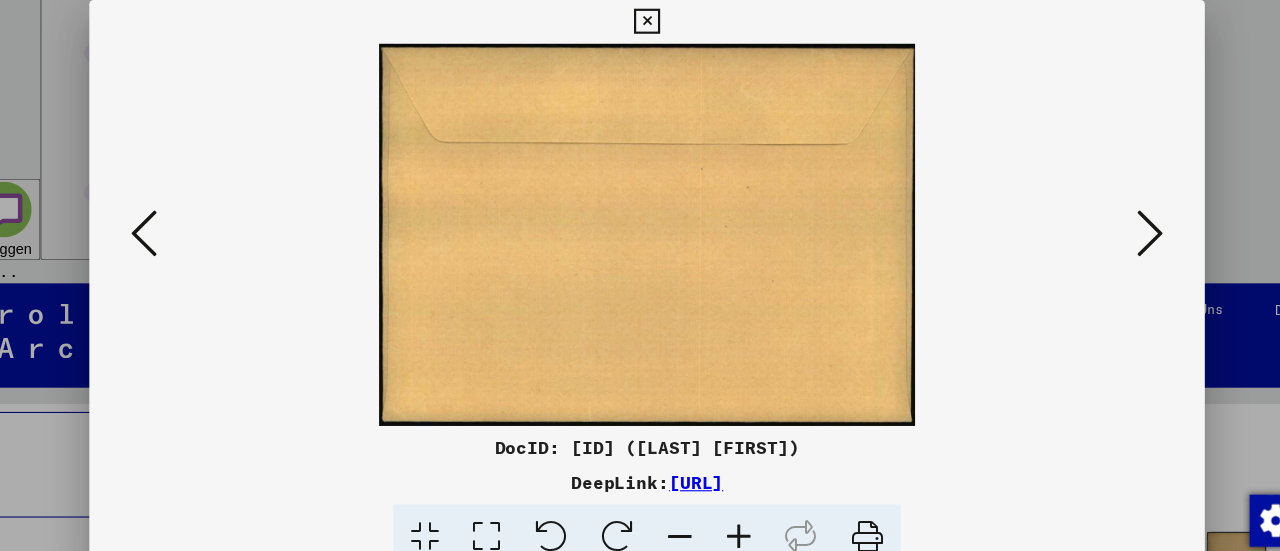 click at bounding box center (1102, 224) 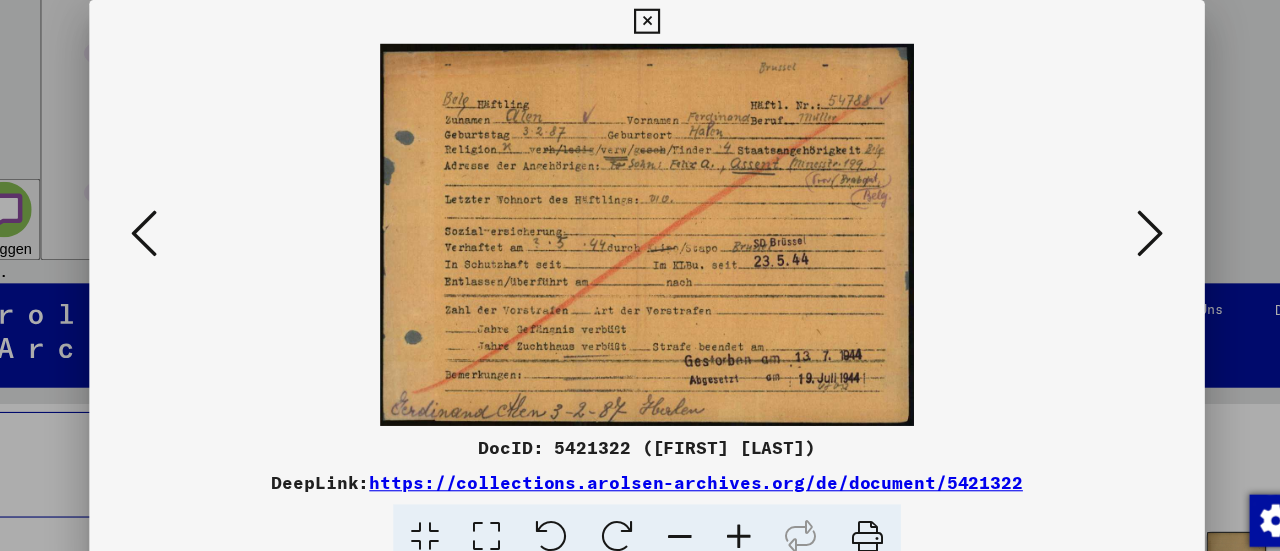 click at bounding box center (1102, 224) 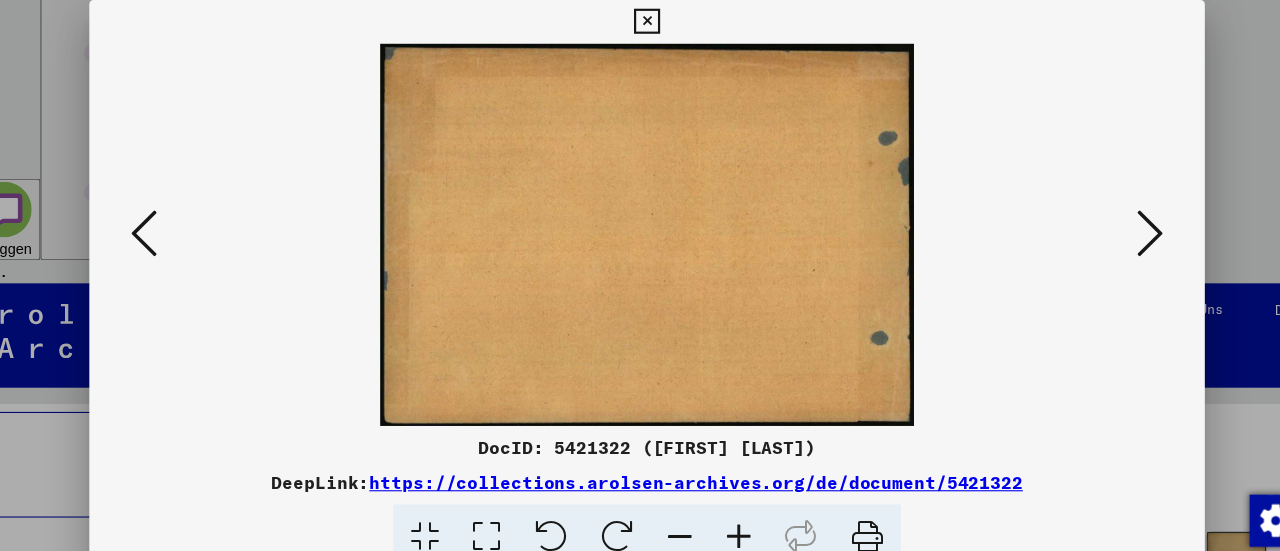 click at bounding box center [1102, 224] 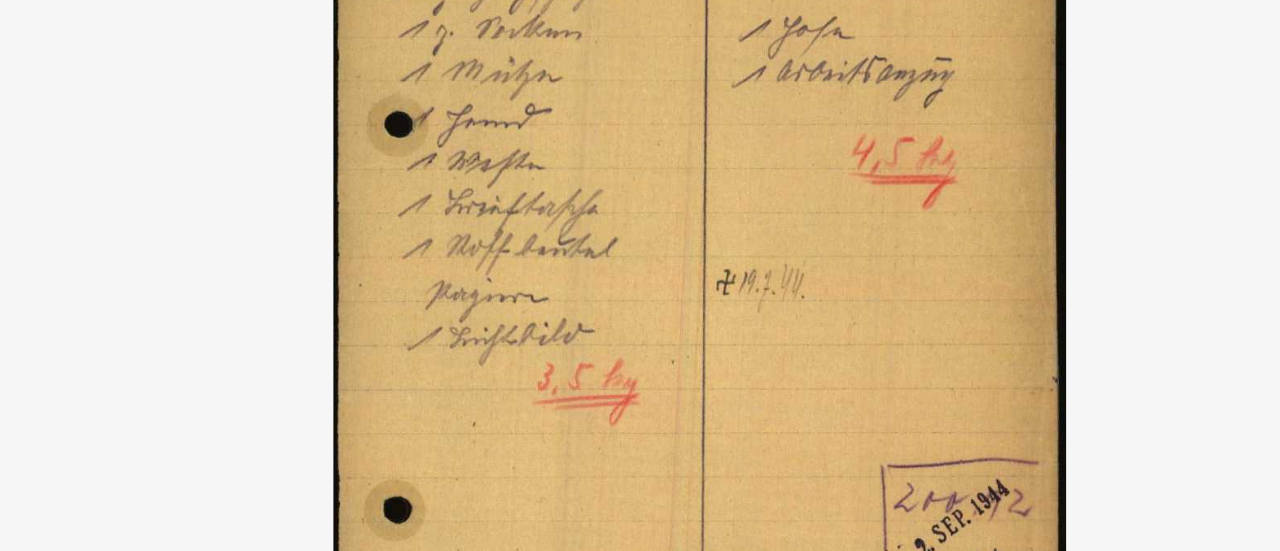 click at bounding box center [640, 225] 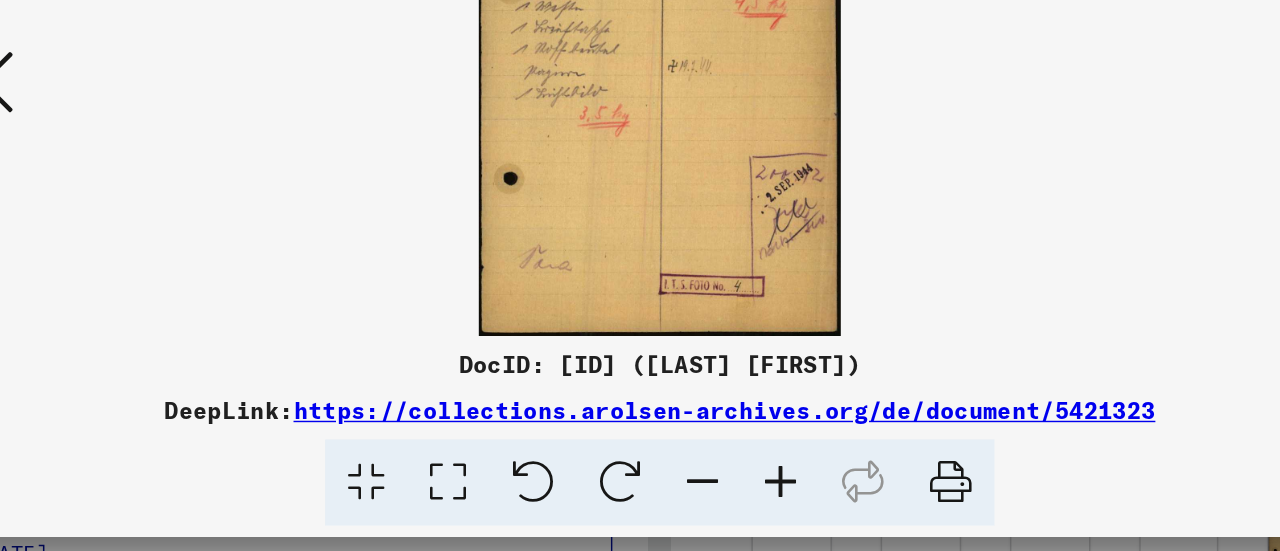scroll, scrollTop: 0, scrollLeft: 0, axis: both 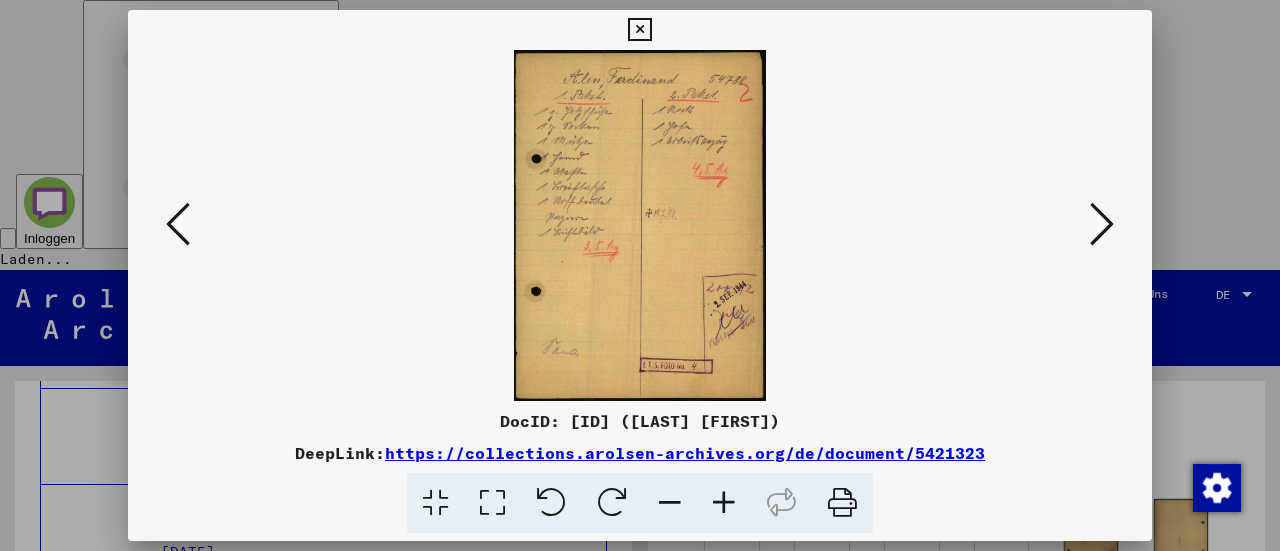 click at bounding box center [1102, 224] 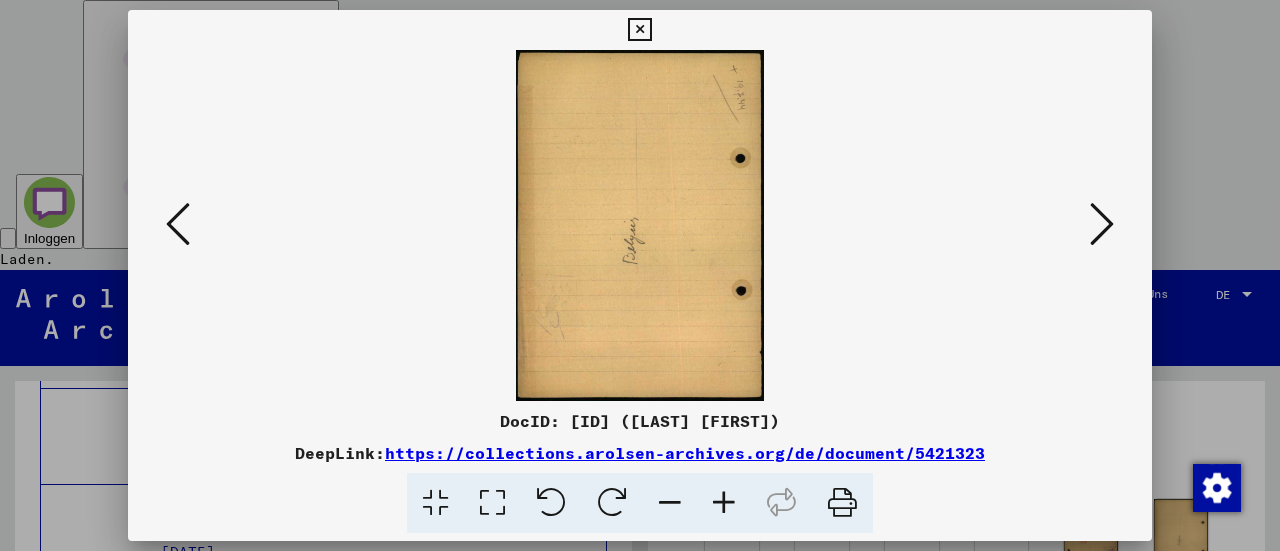 click at bounding box center (1102, 224) 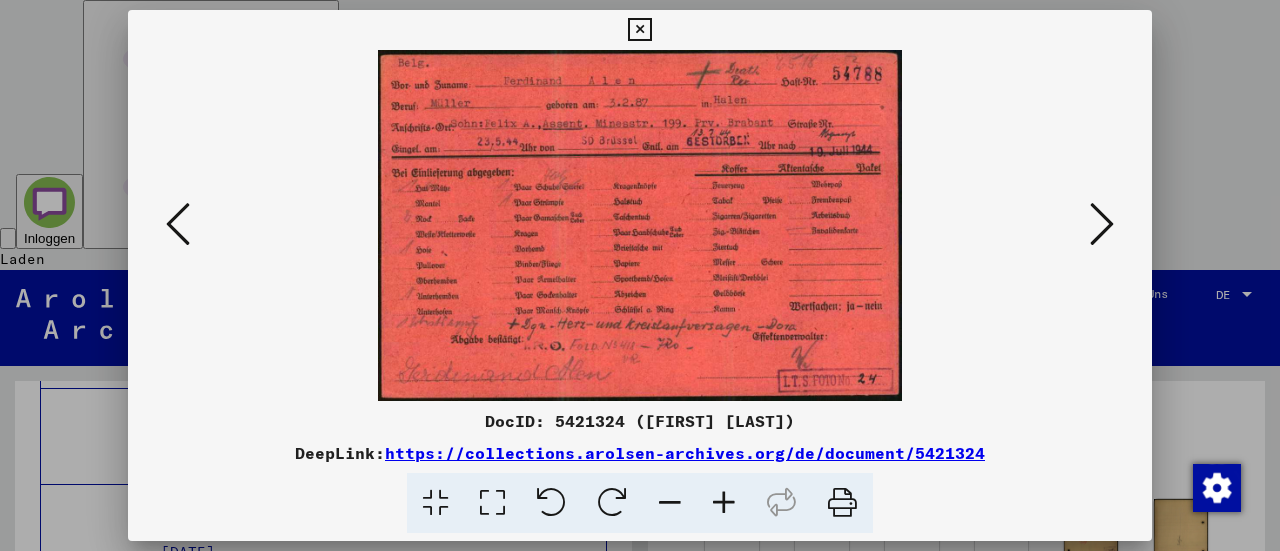 click at bounding box center [1102, 224] 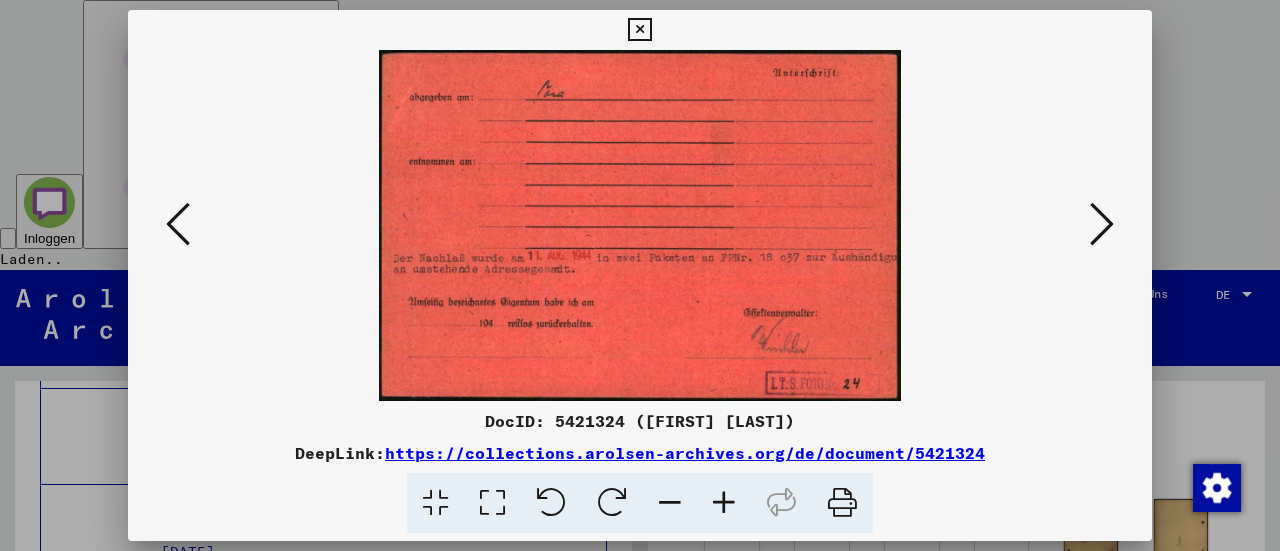 click at bounding box center [1102, 224] 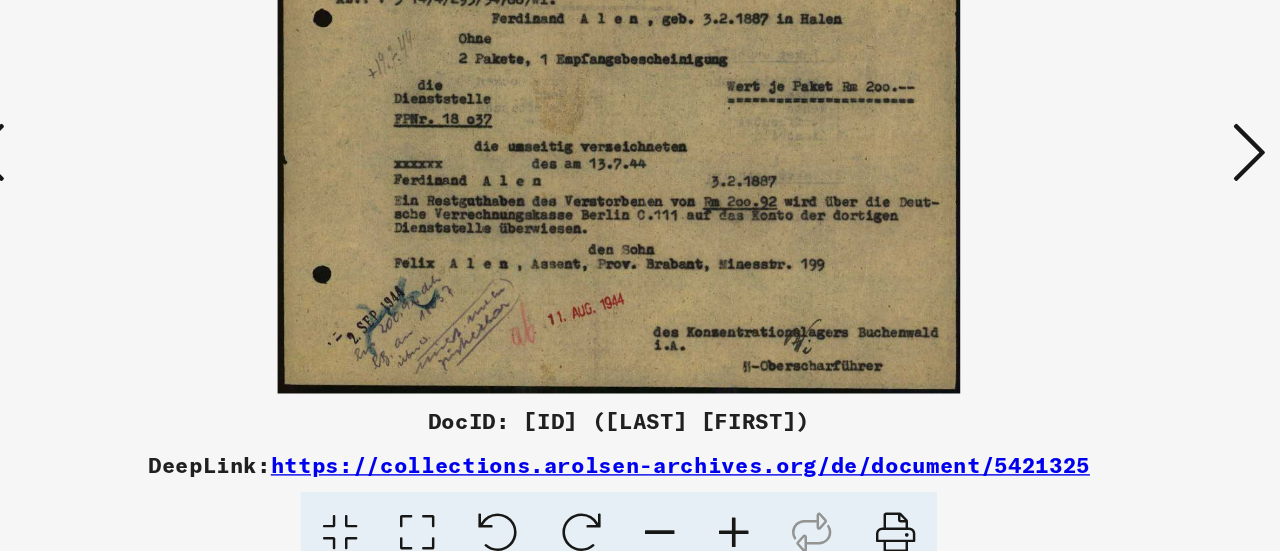 click at bounding box center [1102, 224] 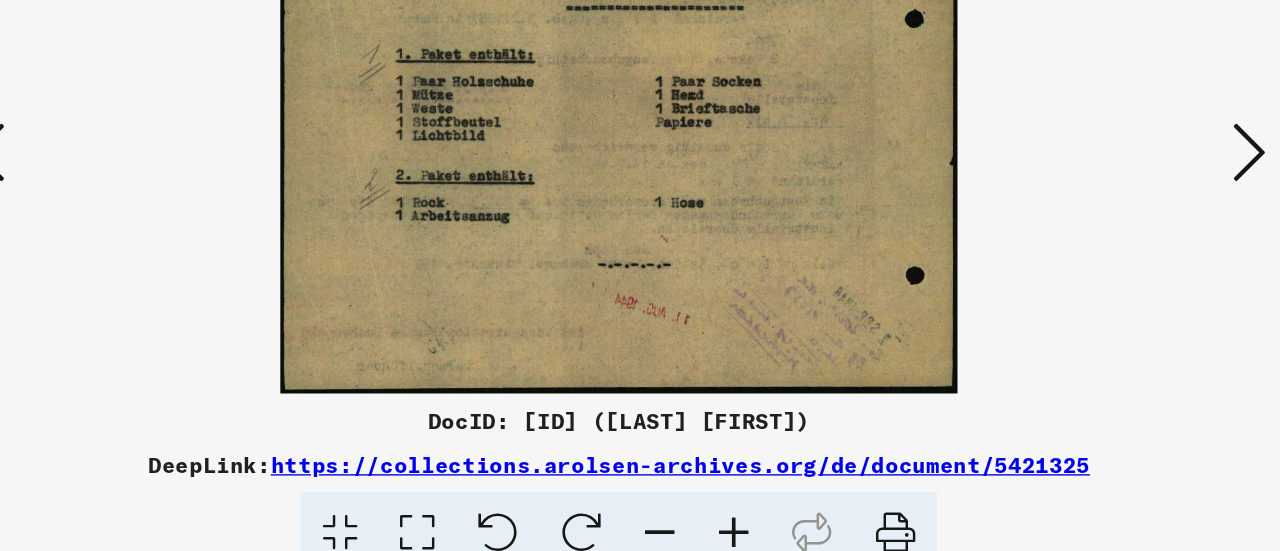 click at bounding box center (1102, 224) 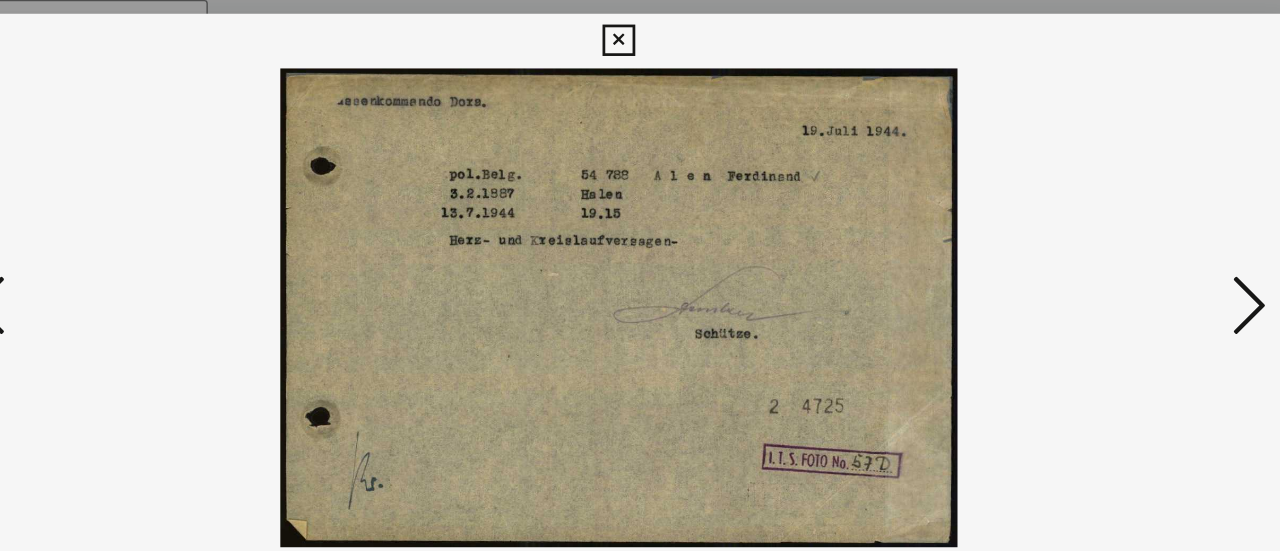 click at bounding box center (639, 30) 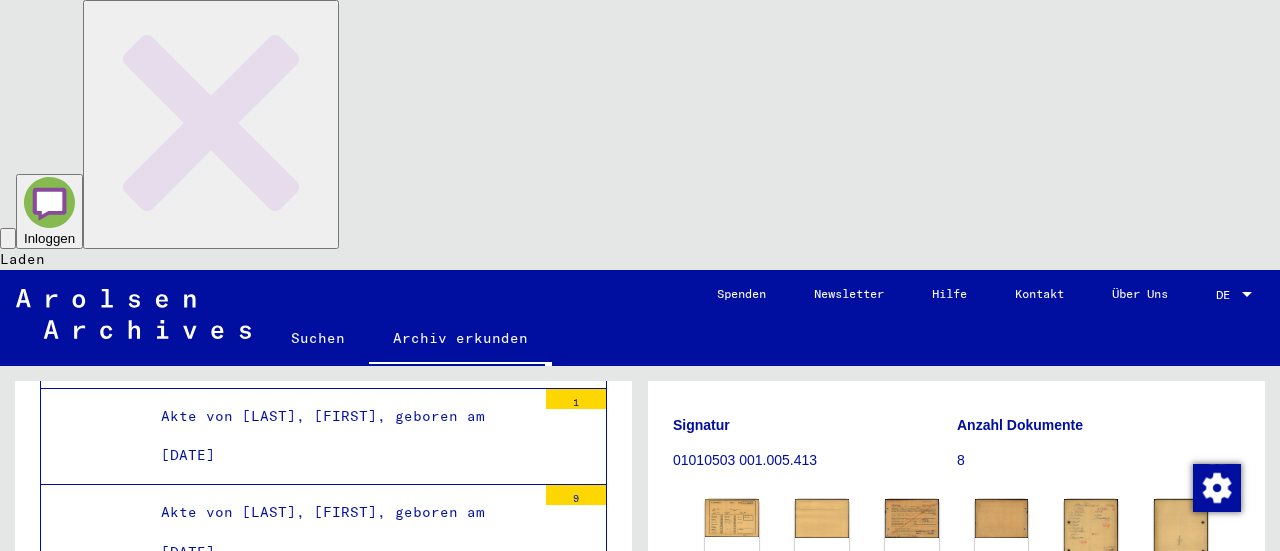 scroll, scrollTop: 0, scrollLeft: 0, axis: both 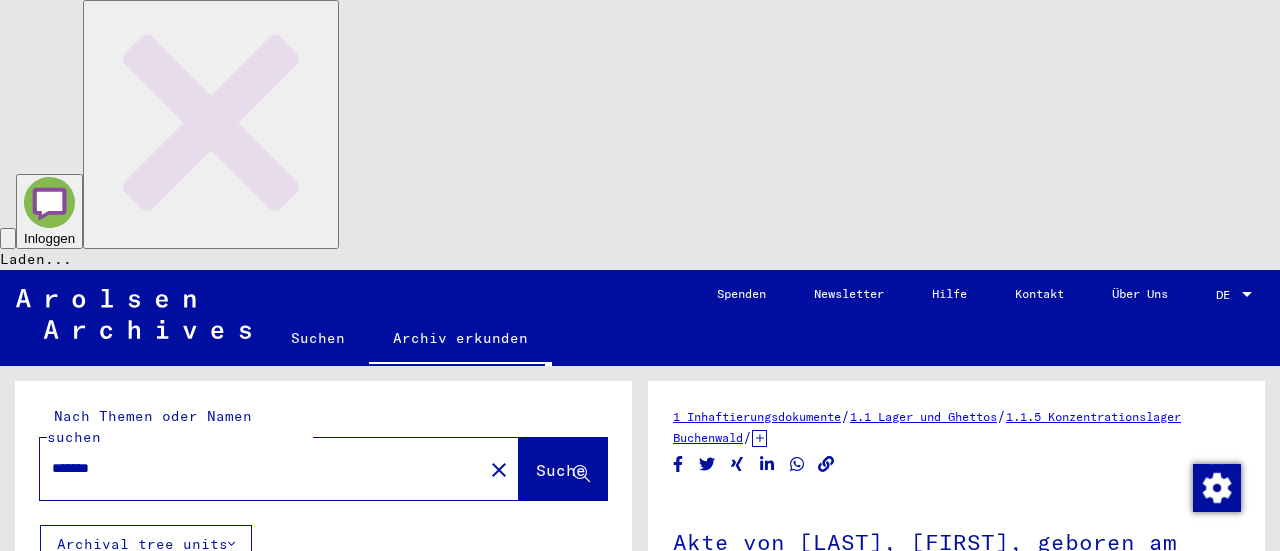 click on "*******" at bounding box center (261, 468) 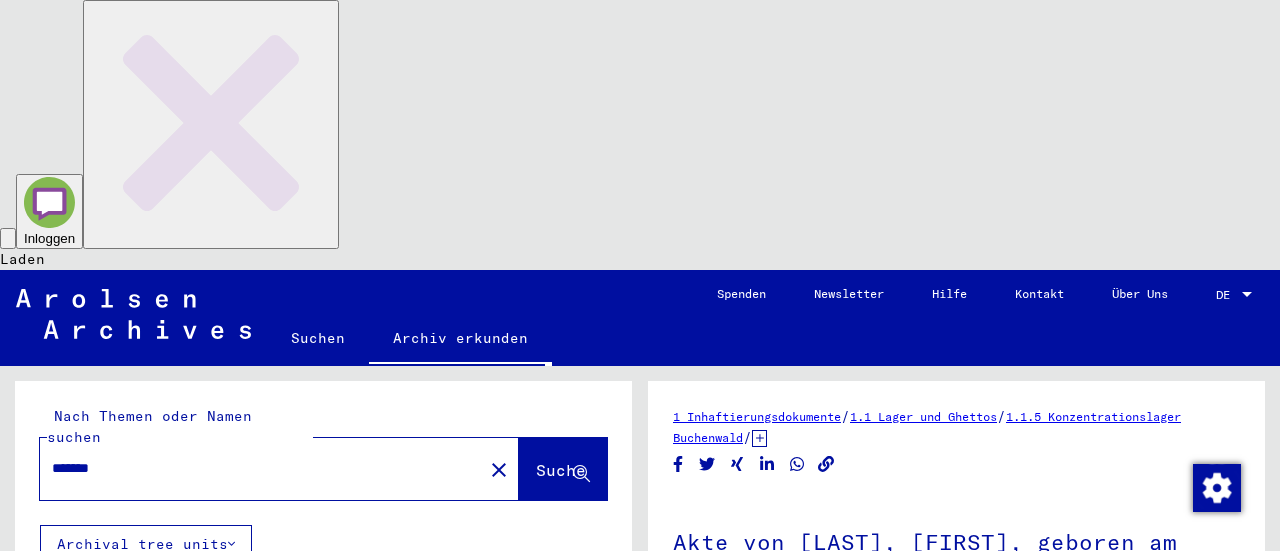 click on "*******" at bounding box center (261, 468) 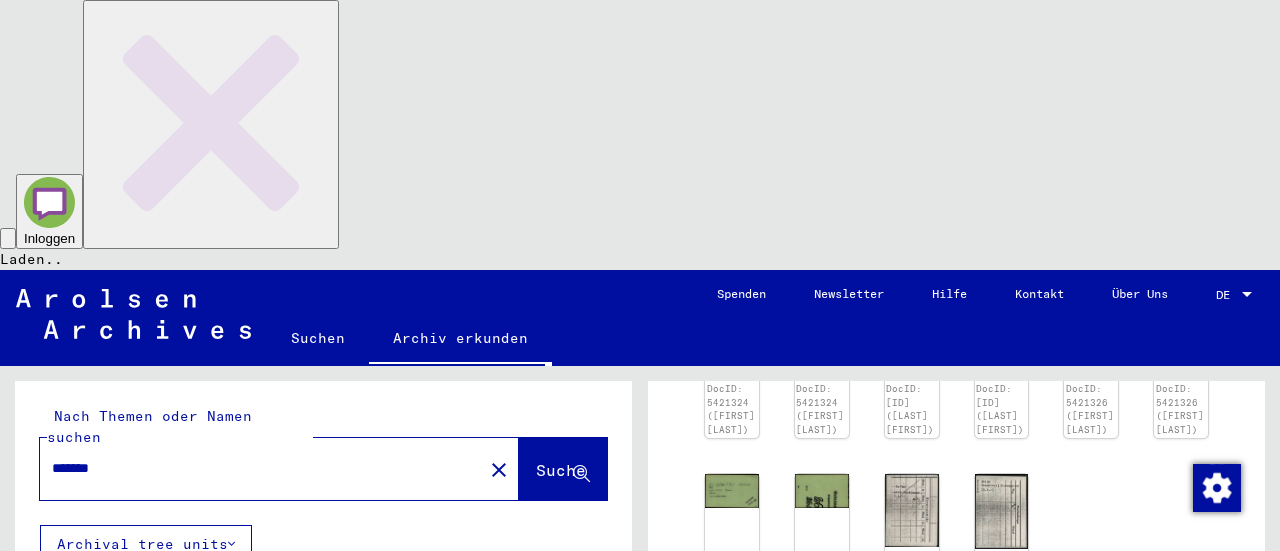 scroll, scrollTop: 685, scrollLeft: 0, axis: vertical 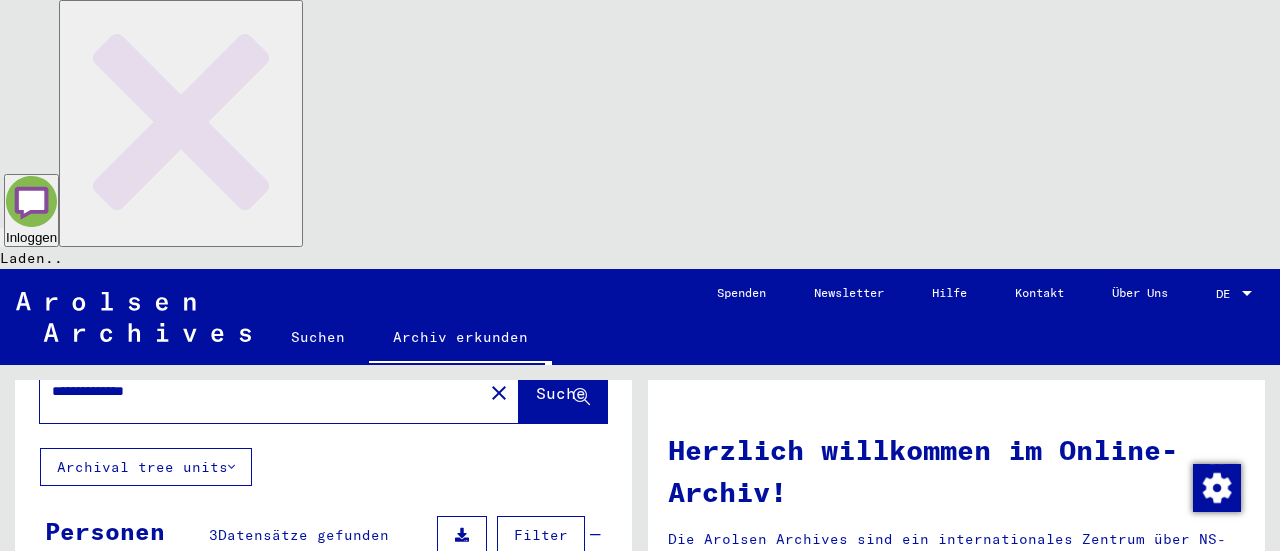 click on "ALEN" 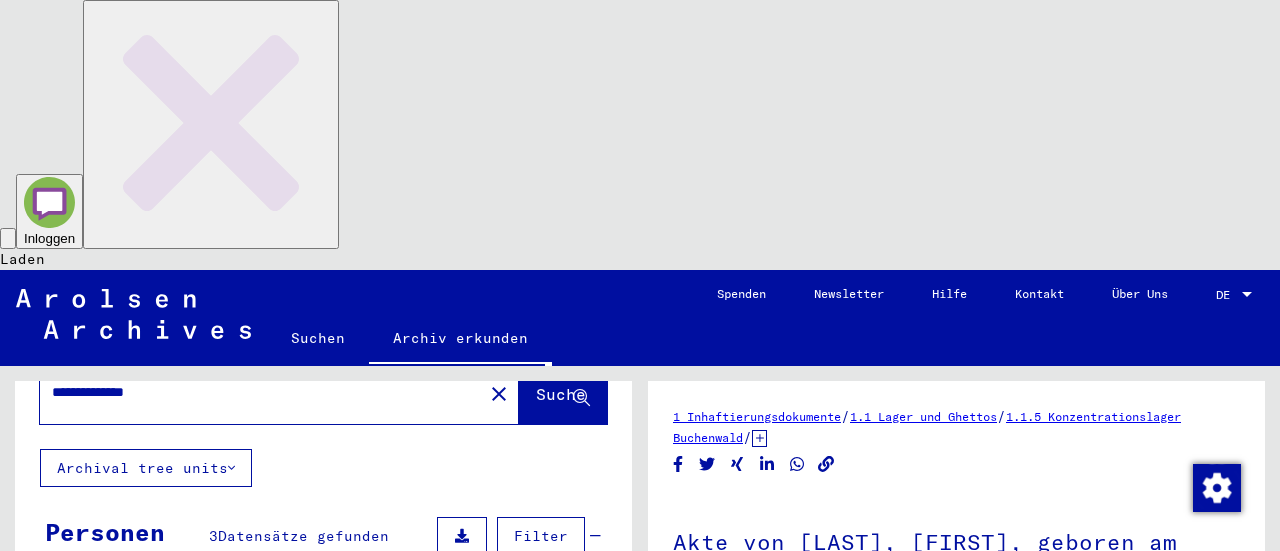 scroll, scrollTop: 0, scrollLeft: 0, axis: both 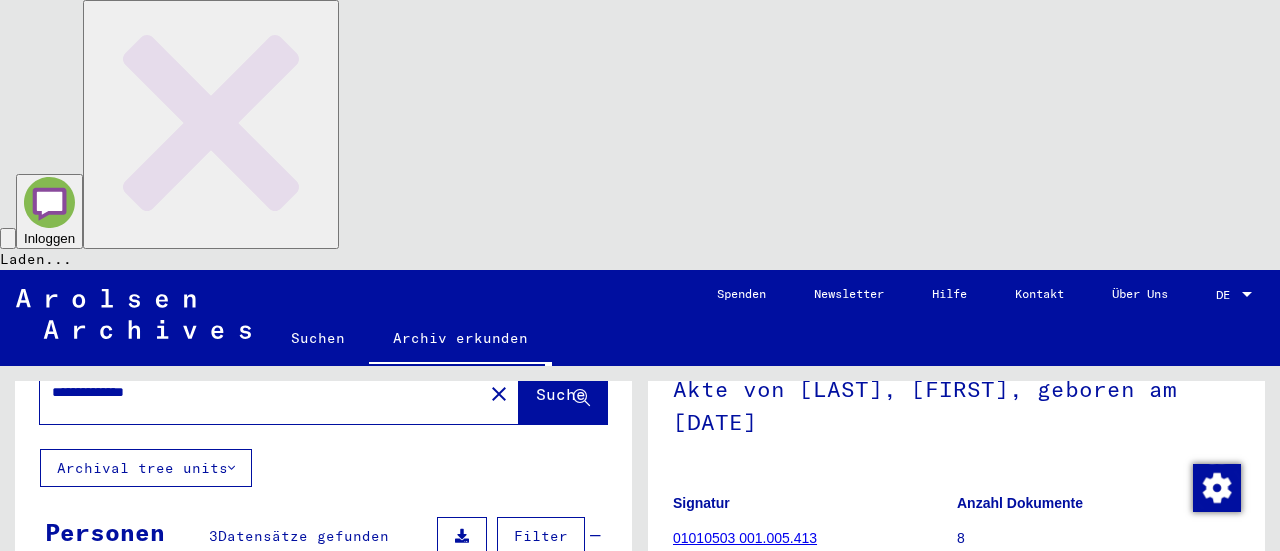 click on "ALEN" at bounding box center [86, 744] 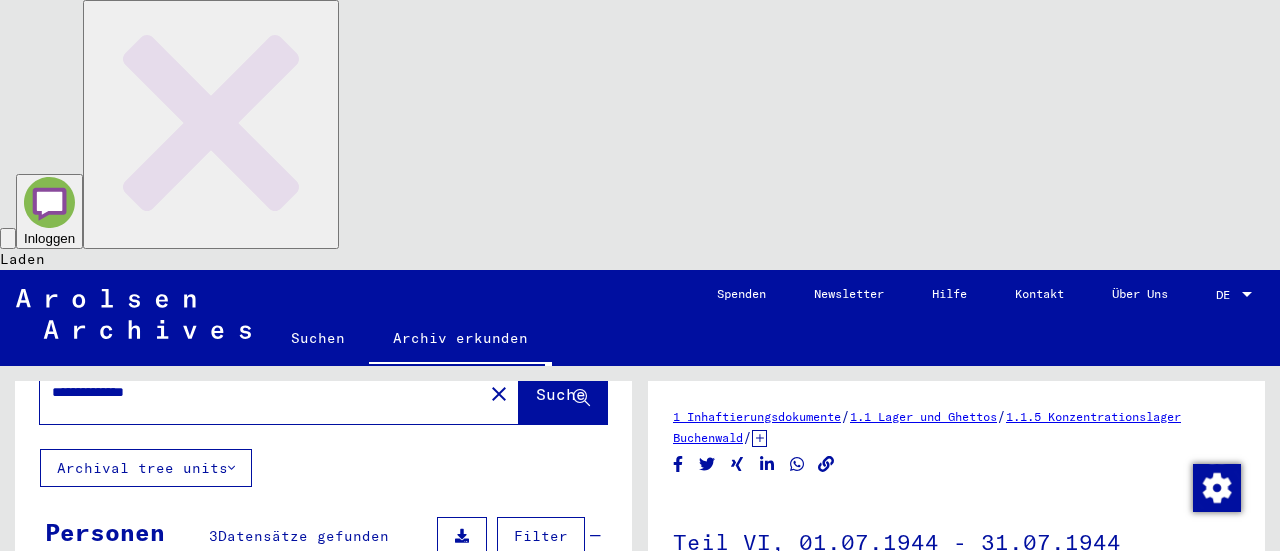 scroll, scrollTop: 0, scrollLeft: 0, axis: both 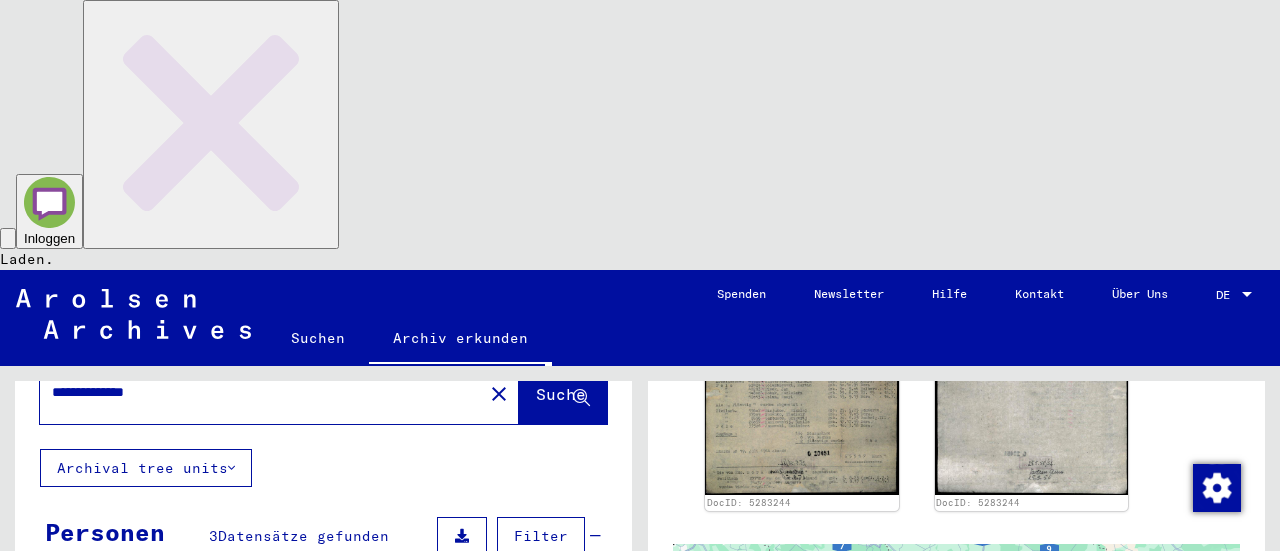 click at bounding box center [357, 694] 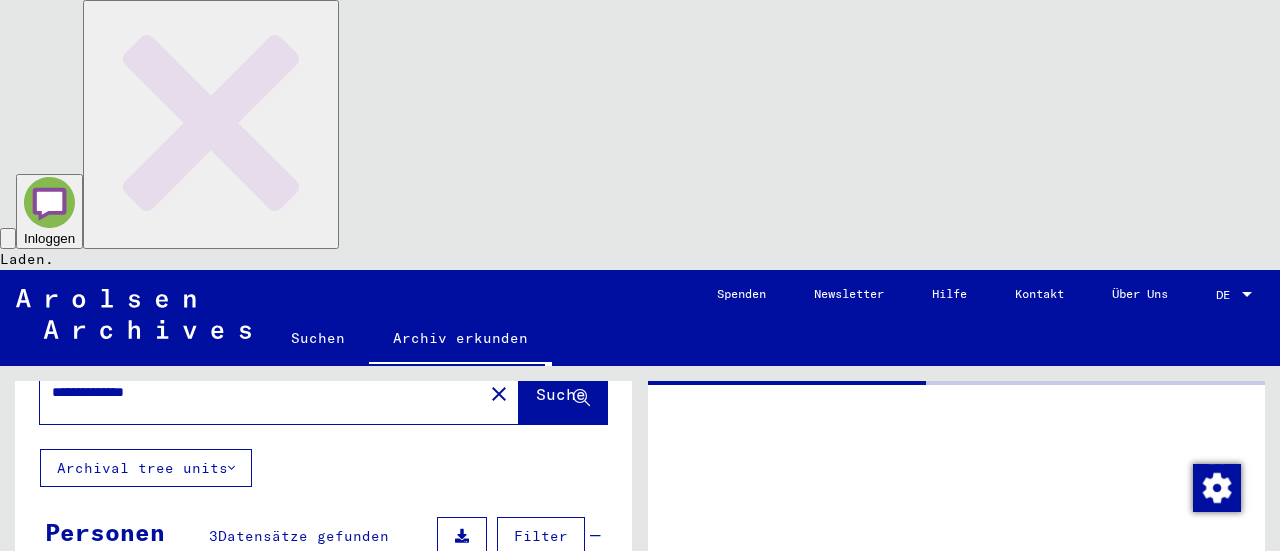 scroll, scrollTop: 0, scrollLeft: 0, axis: both 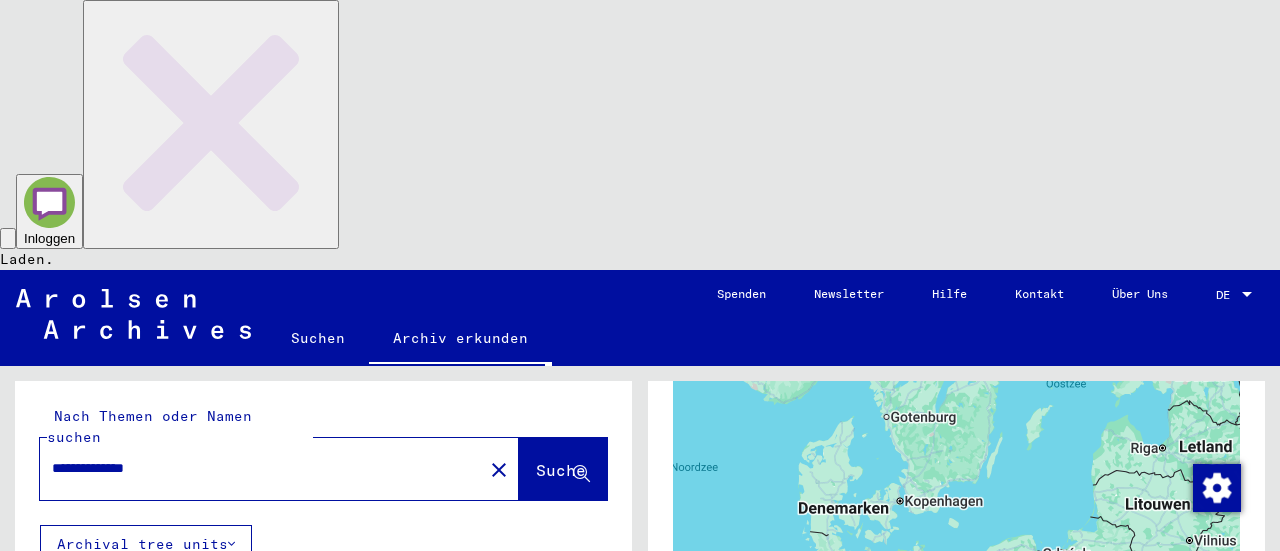 click on "**********" at bounding box center (261, 468) 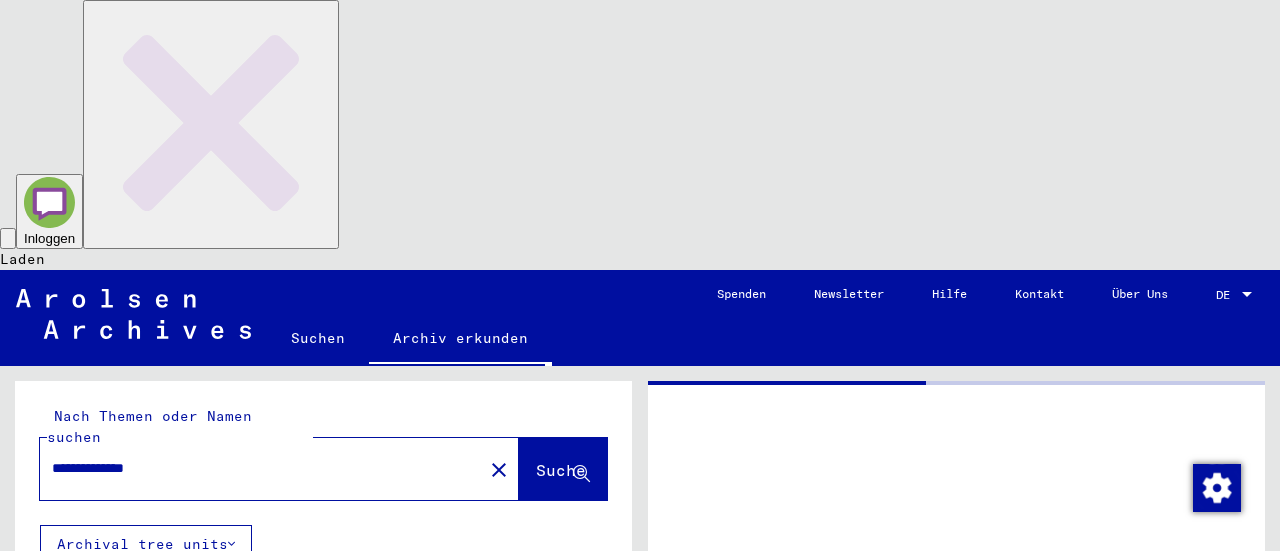 scroll, scrollTop: 0, scrollLeft: 0, axis: both 